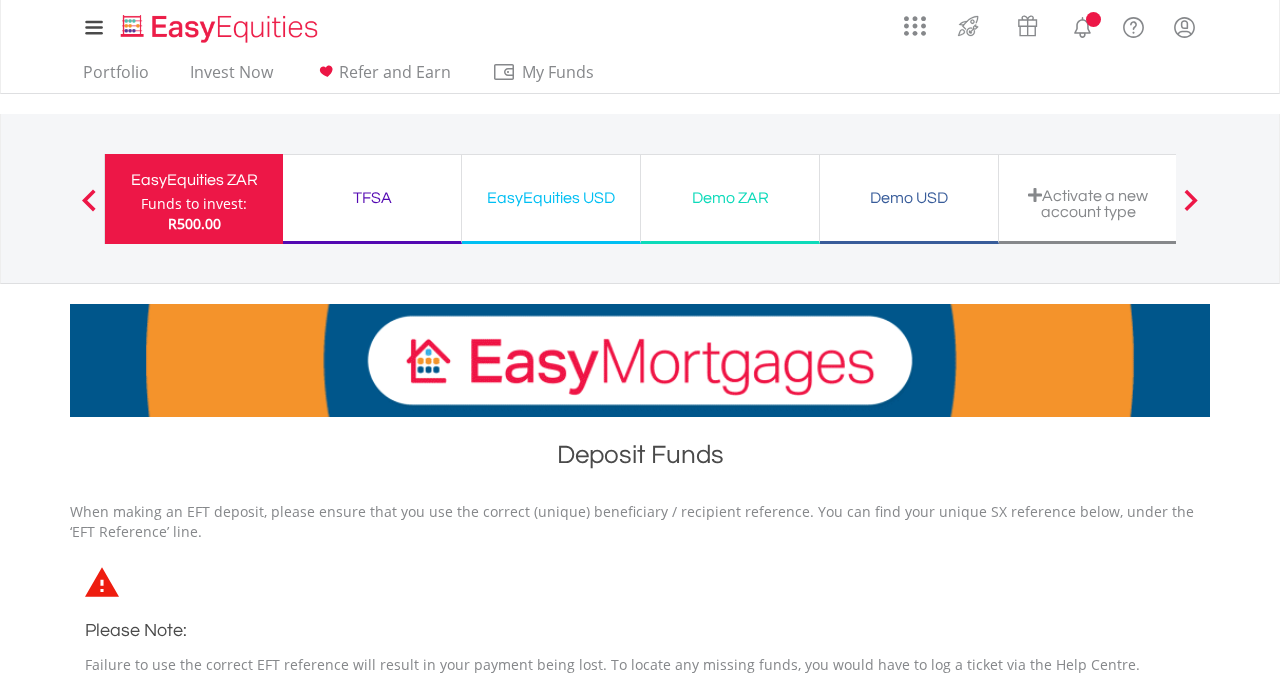 scroll, scrollTop: 419, scrollLeft: 0, axis: vertical 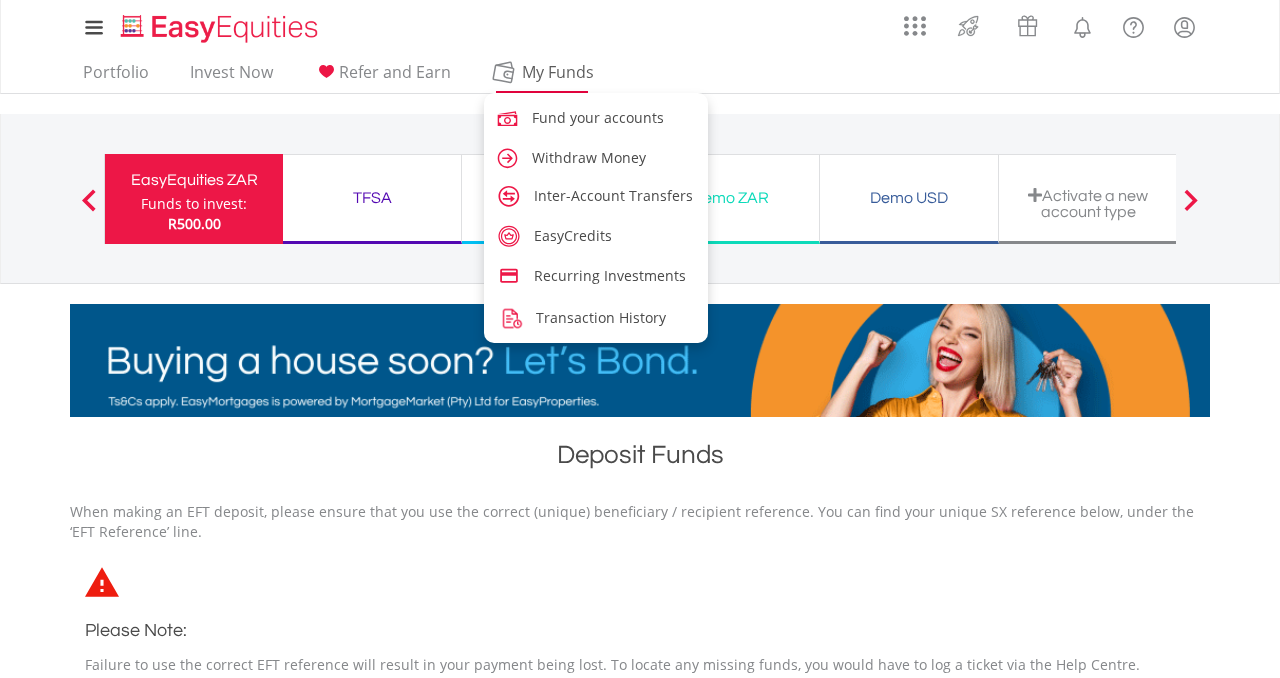 click on "My Funds" at bounding box center [557, 72] 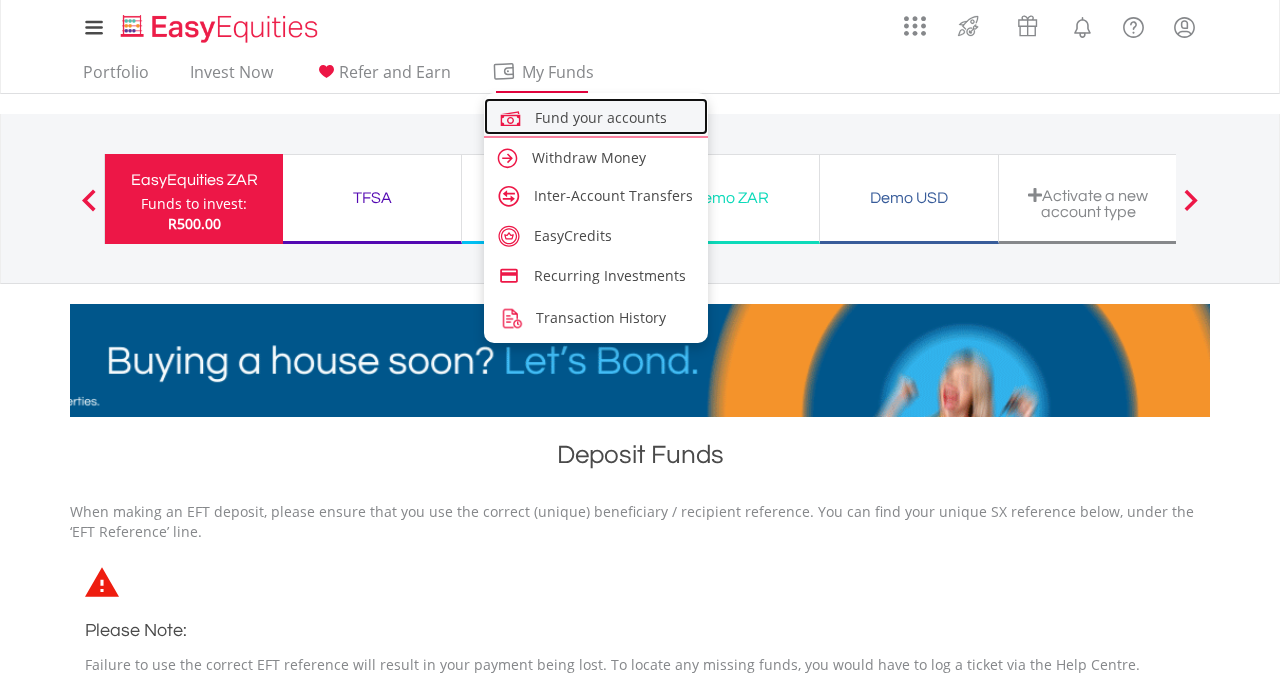 click on "Fund your accounts" at bounding box center [601, 117] 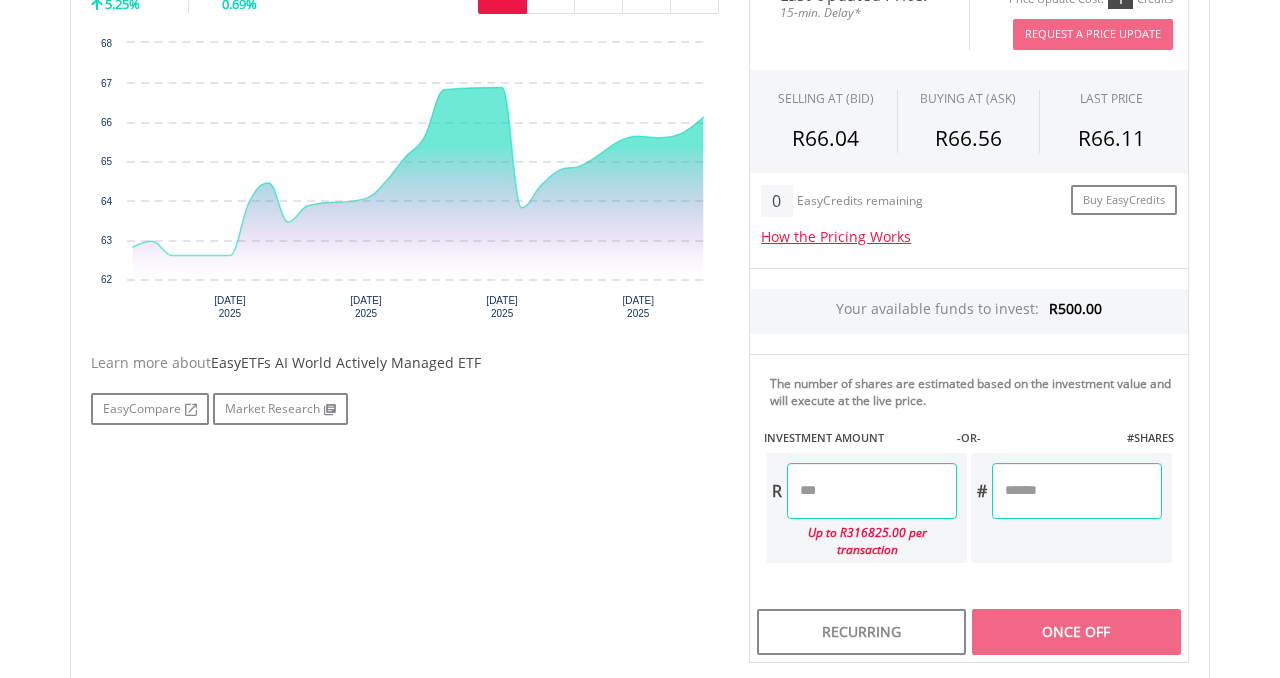 scroll, scrollTop: 710, scrollLeft: 0, axis: vertical 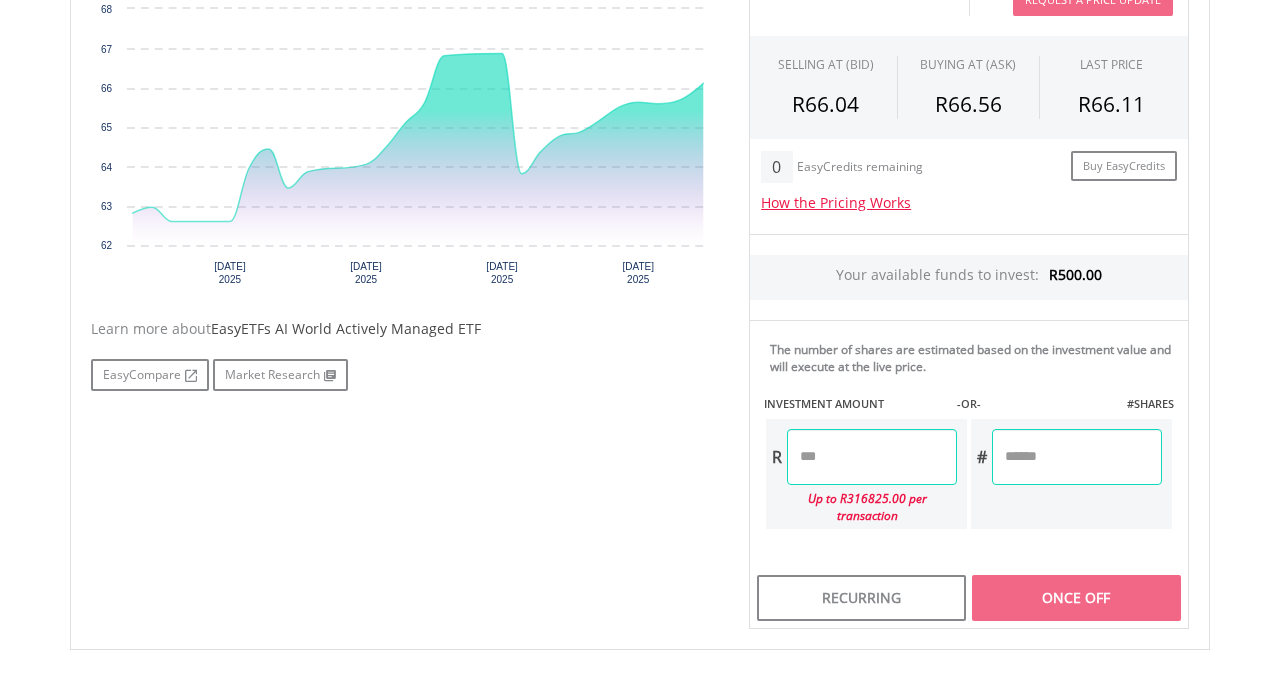 click at bounding box center [872, 457] 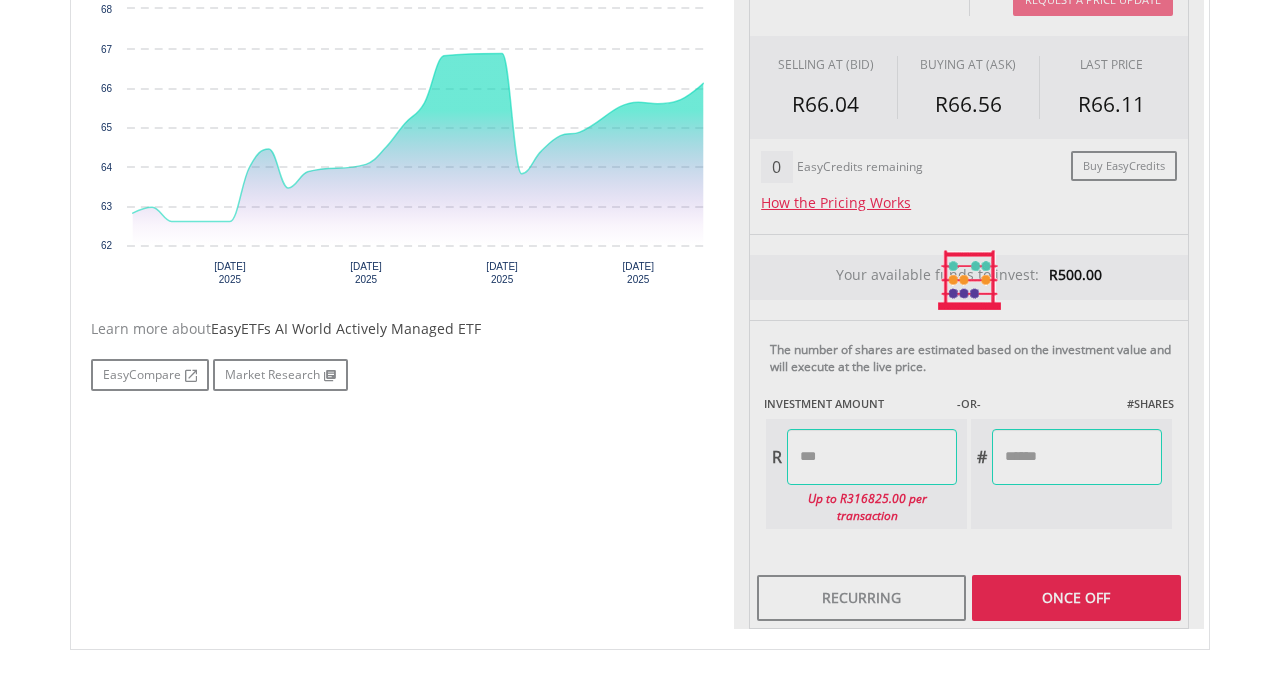 click on "No chart available.
1 MO CHANGE
5.25%
DAILY CHANGE
0.69%
1M
3M
6M
1Y
MAX
Chart 16 Jun ​" at bounding box center [640, 281] 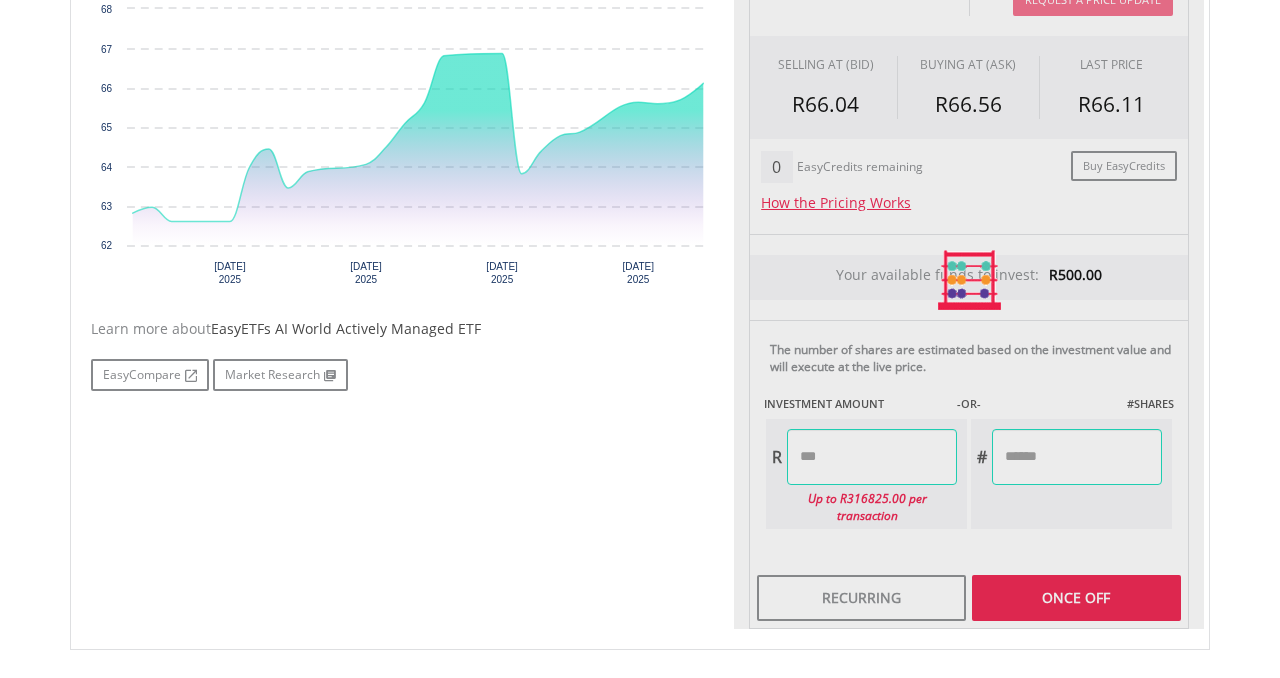 type on "******" 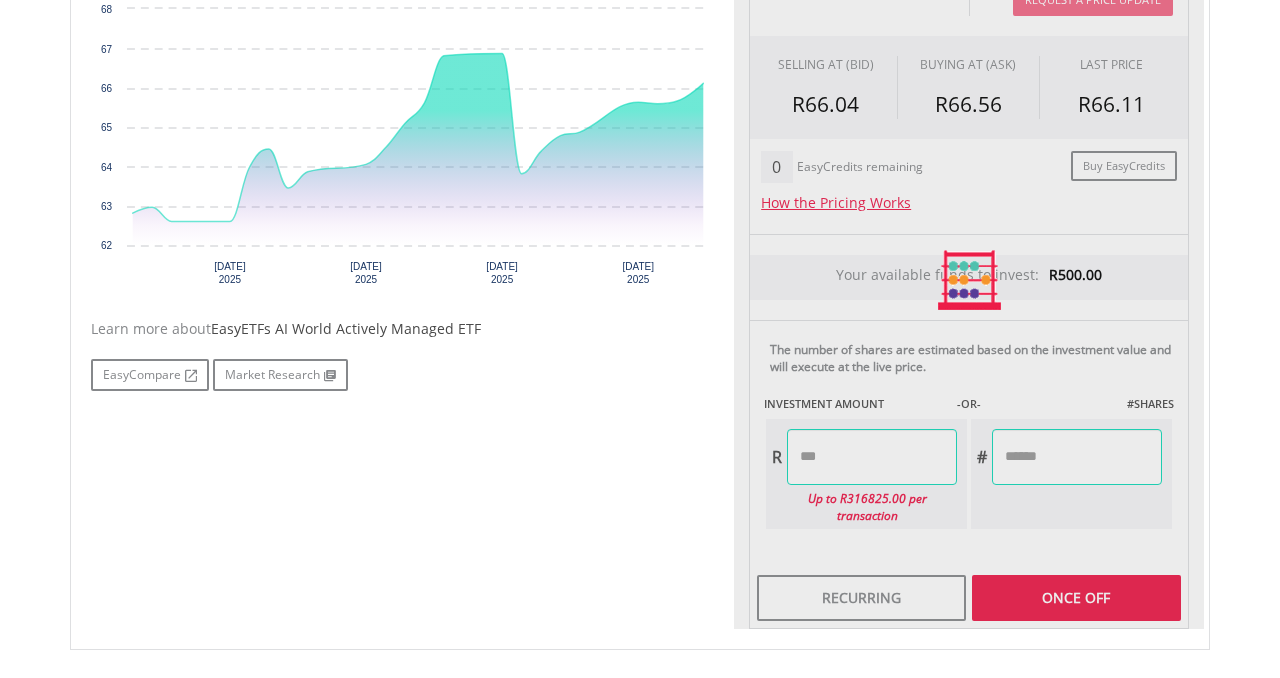 type on "*****" 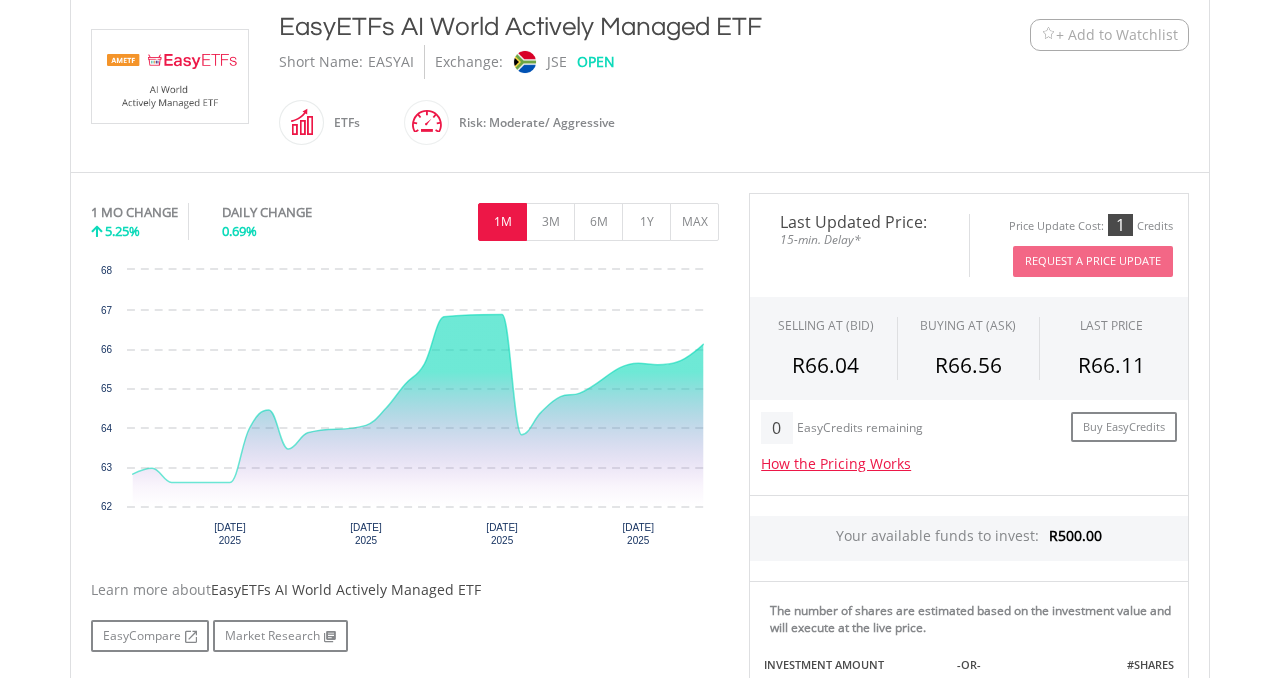 scroll, scrollTop: 0, scrollLeft: 0, axis: both 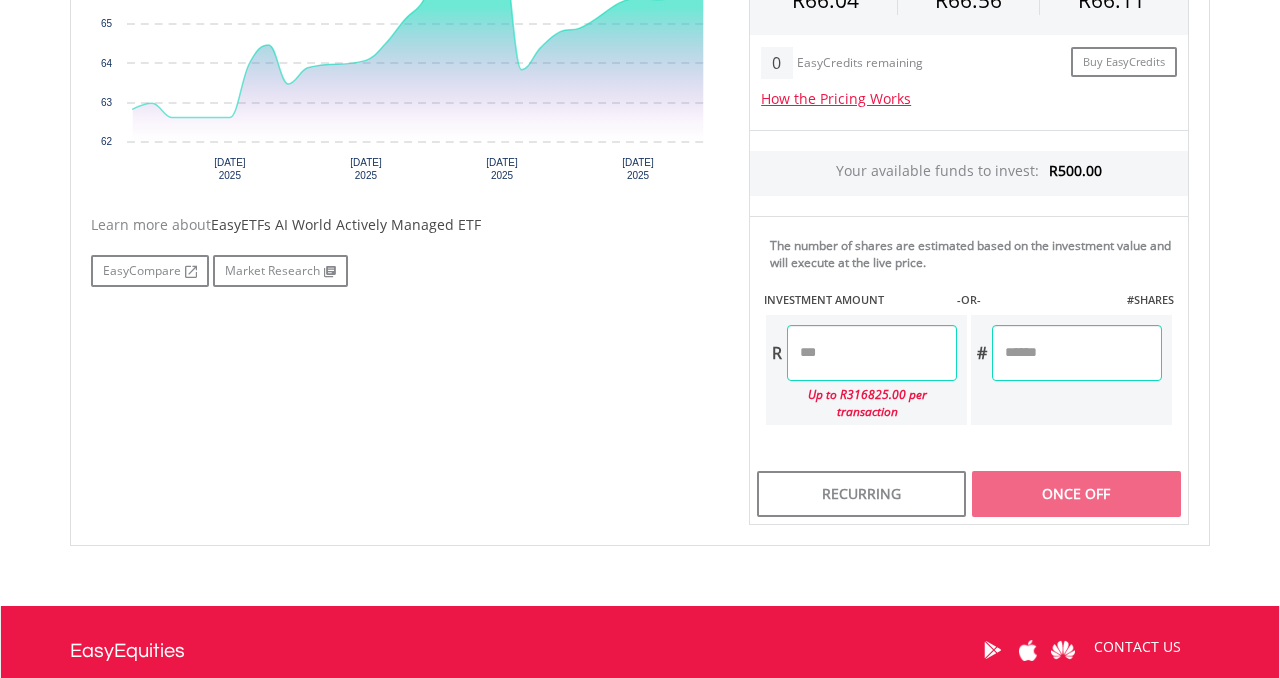 click at bounding box center [872, 353] 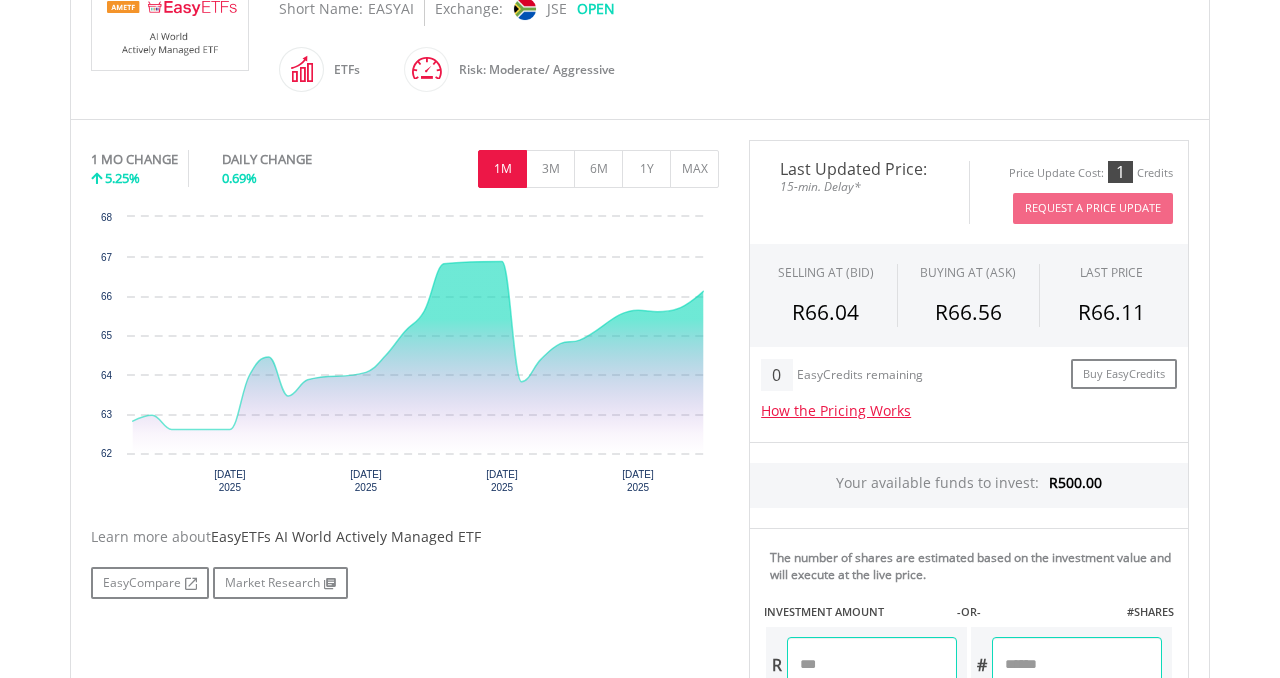 scroll, scrollTop: 390, scrollLeft: 0, axis: vertical 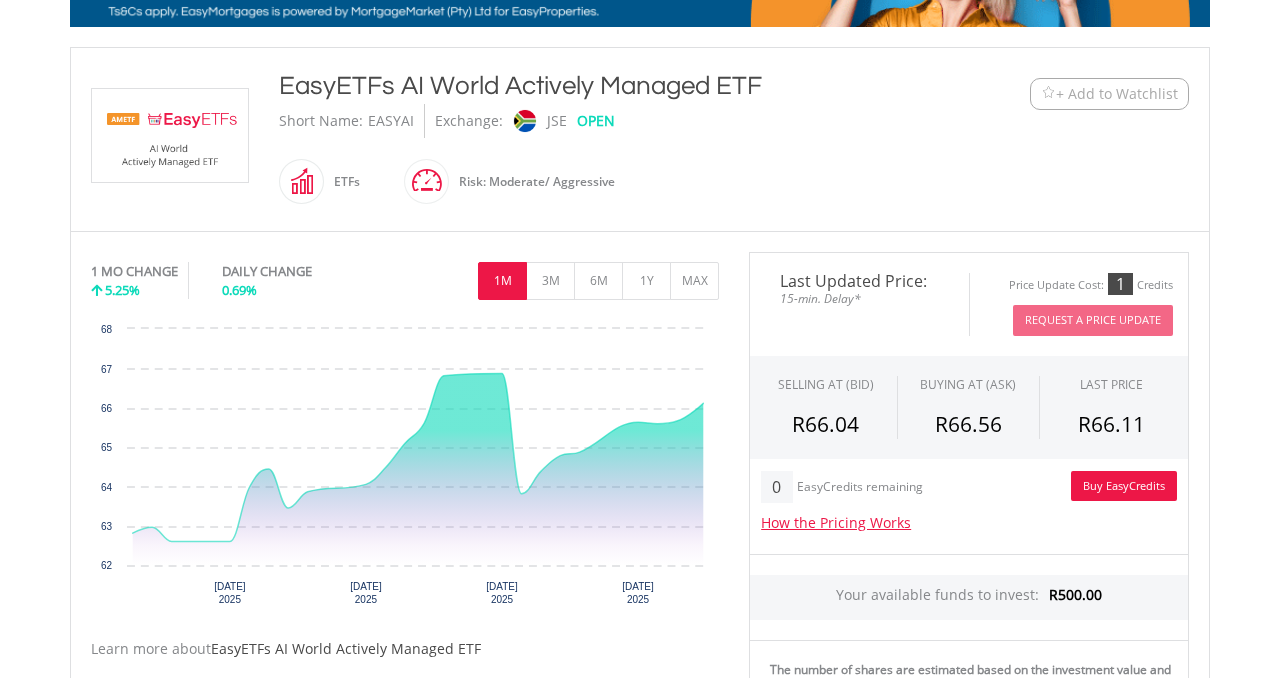 type on "******" 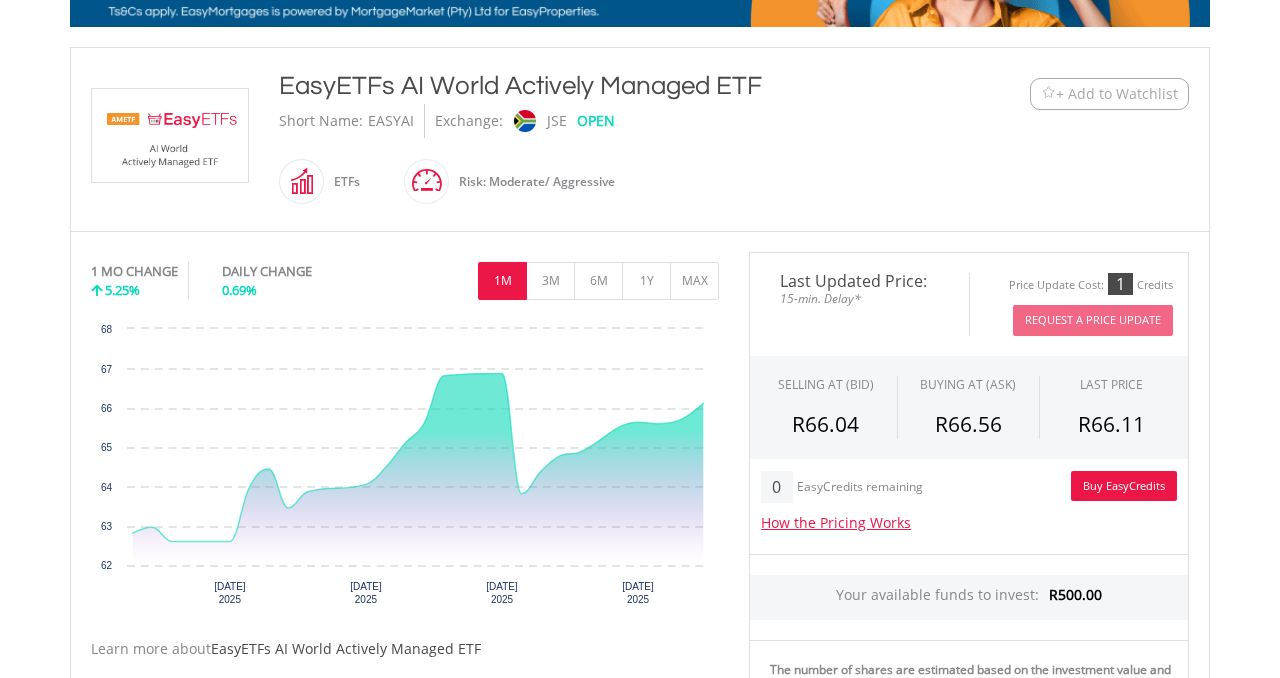 type on "*****" 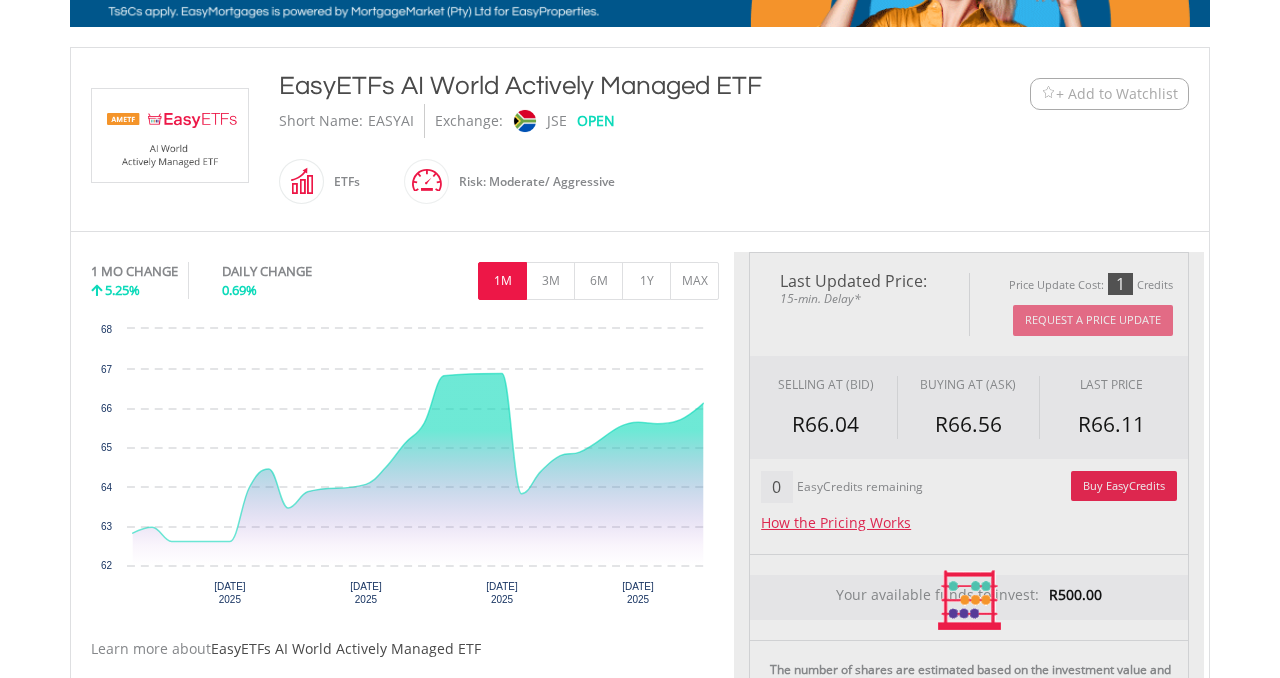 click on "Last Updated Price:
15-min. Delay*
Price Update Cost:
1
Credits
Request A Price Update
Request Update
SELLING AT (BID)
BUYING AT                     (ASK)
LAST PRICE
R66.04
R66.56
R66.11
0
R" at bounding box center [969, 601] 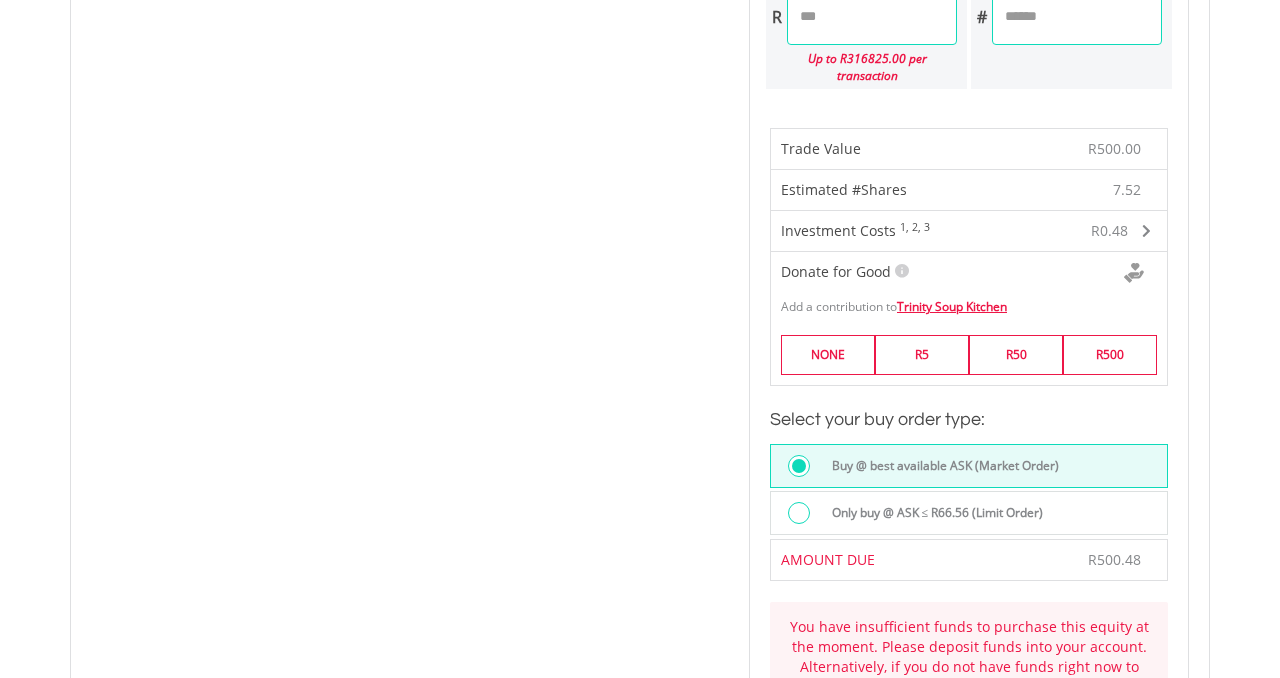 scroll, scrollTop: 1180, scrollLeft: 0, axis: vertical 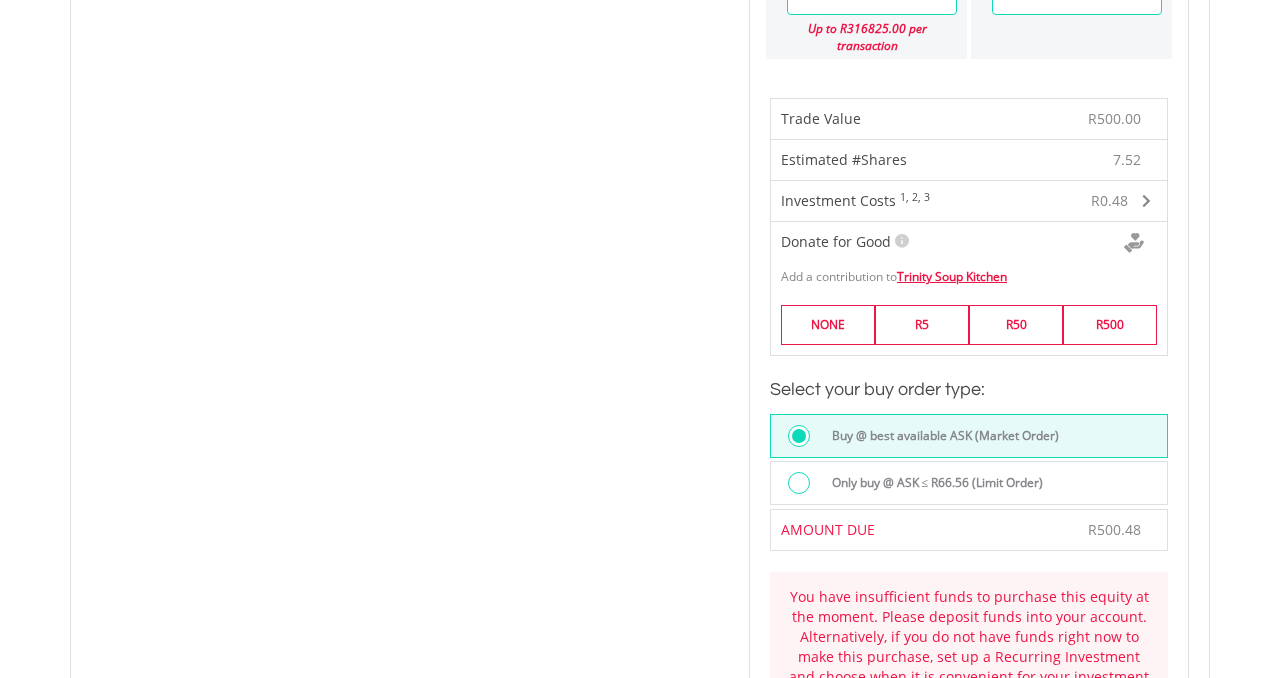 click on "Only buy @ ASK ≤ R66.56 (Limit Order)" at bounding box center (932, 483) 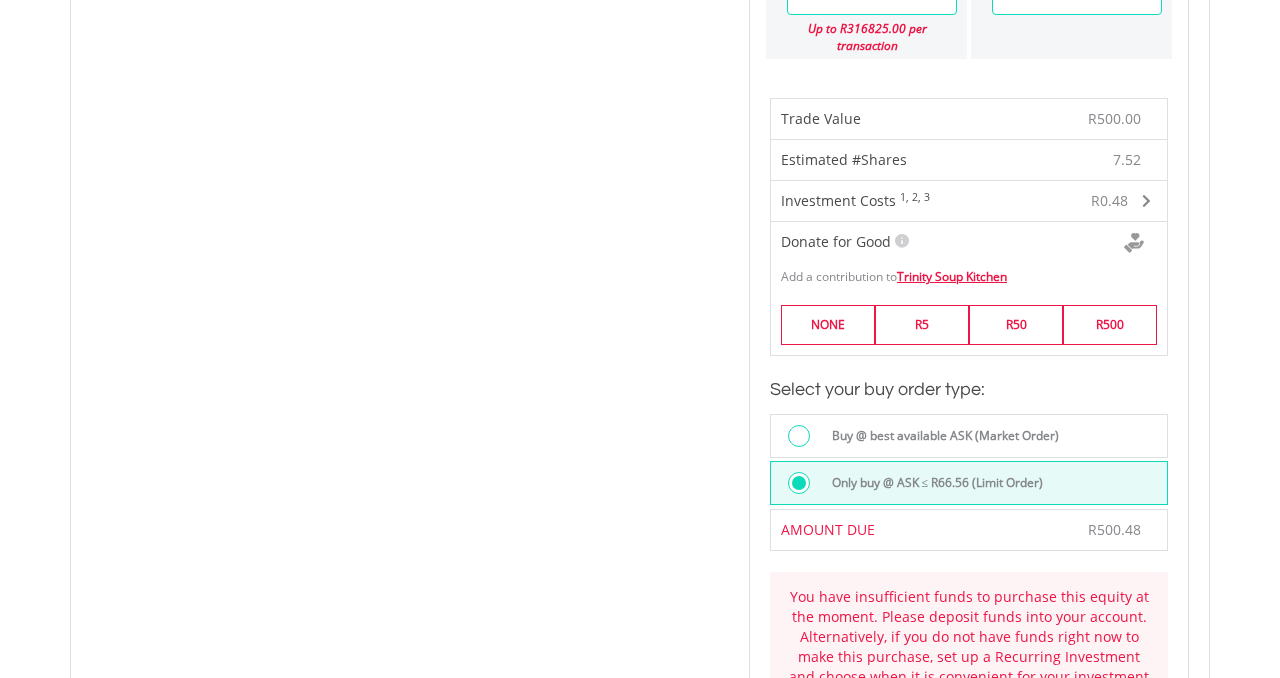 scroll, scrollTop: 0, scrollLeft: 0, axis: both 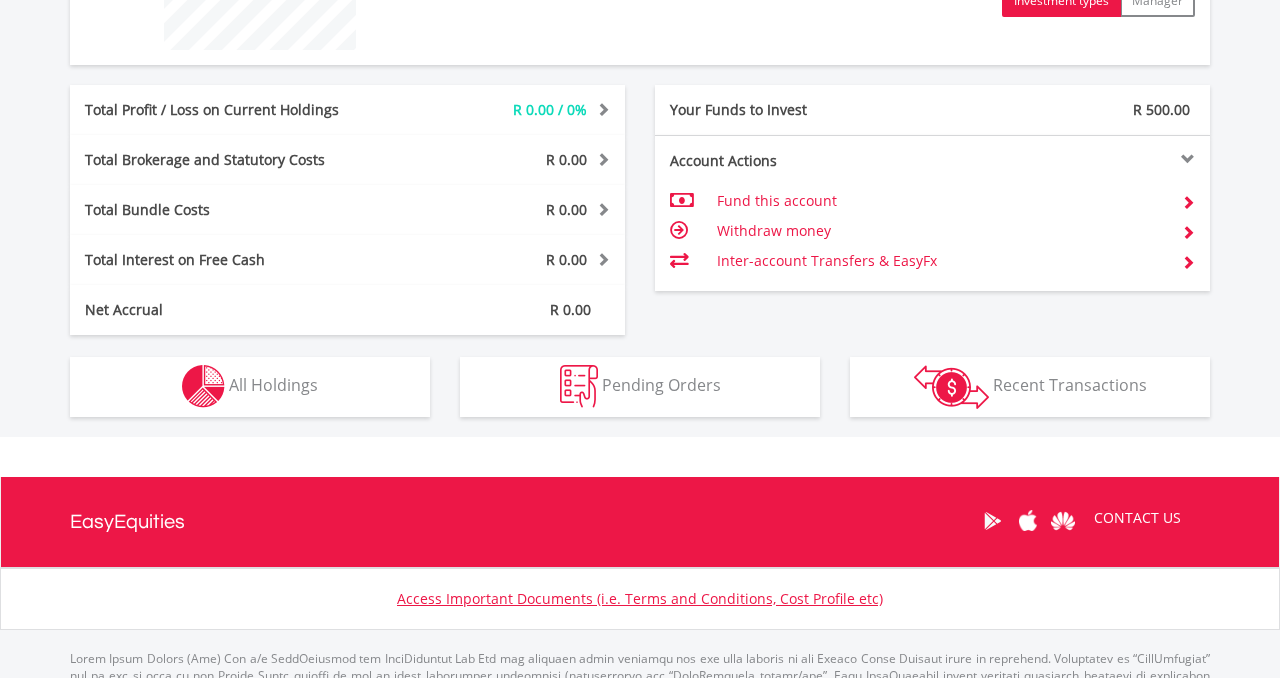 click on "Inter-account Transfers & EasyFx" at bounding box center (941, 261) 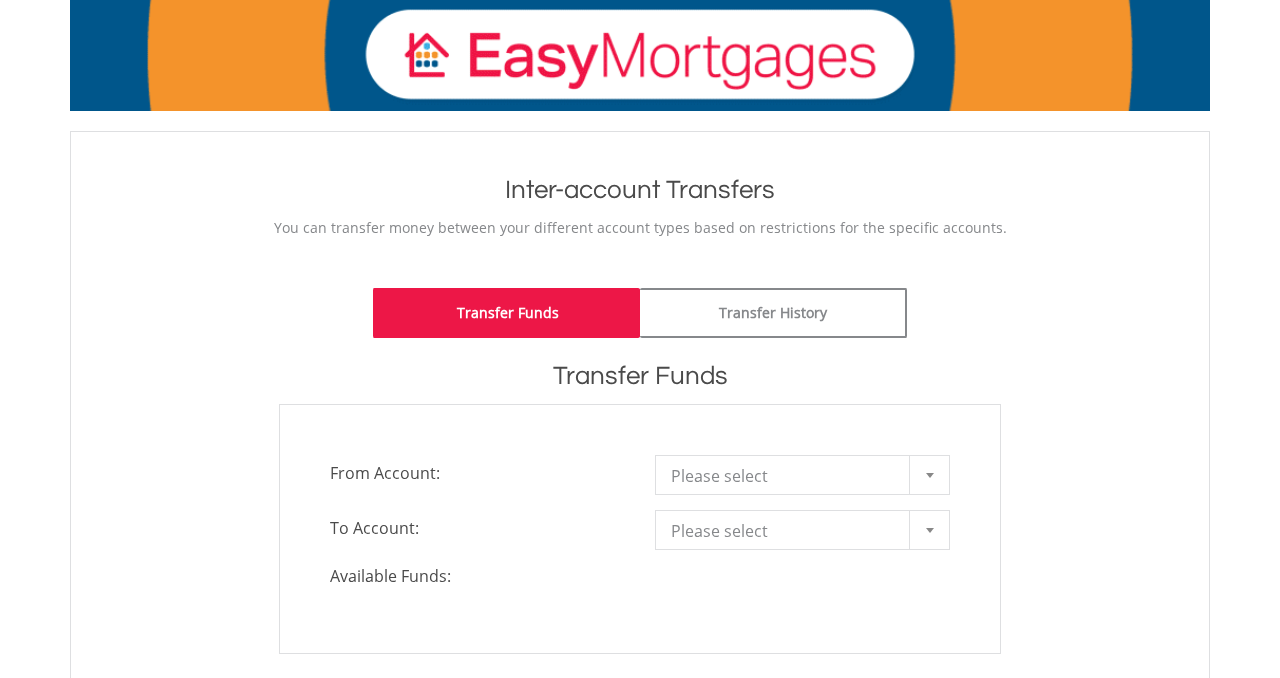 scroll, scrollTop: 400, scrollLeft: 0, axis: vertical 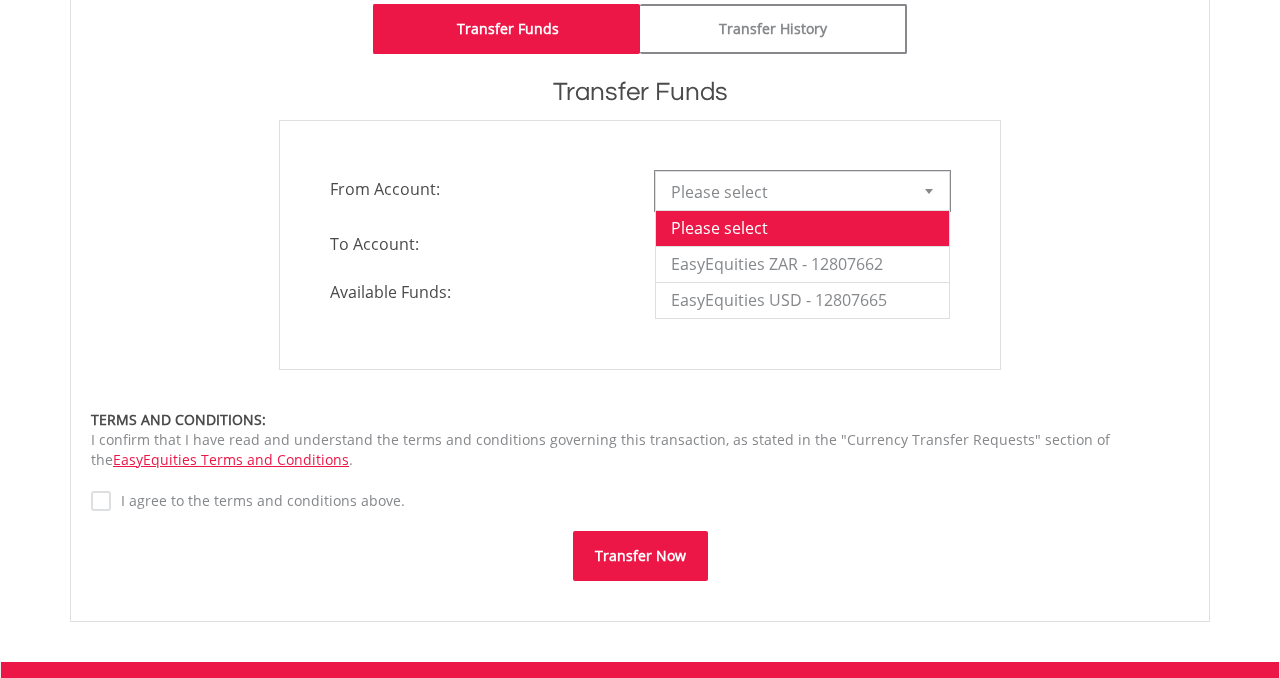 click on "Please select" at bounding box center [787, 192] 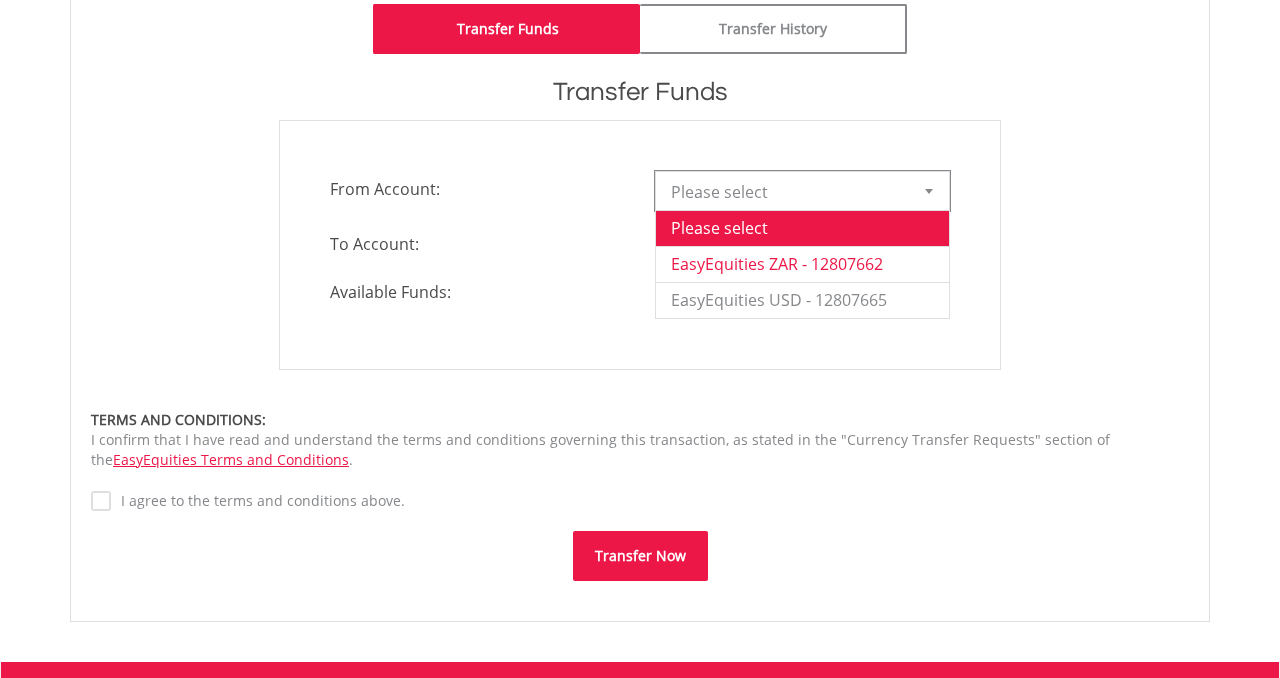 click on "EasyEquities ZAR - 12807662" at bounding box center (802, 264) 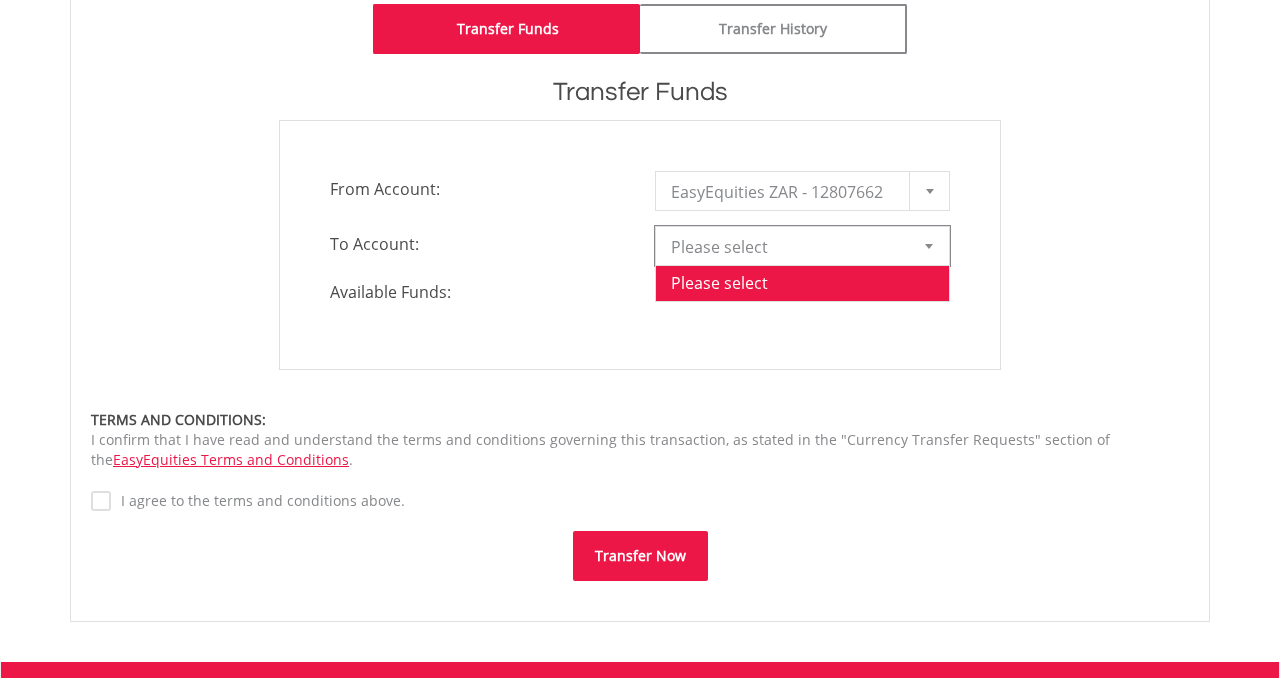 click on "Please select" at bounding box center (787, 247) 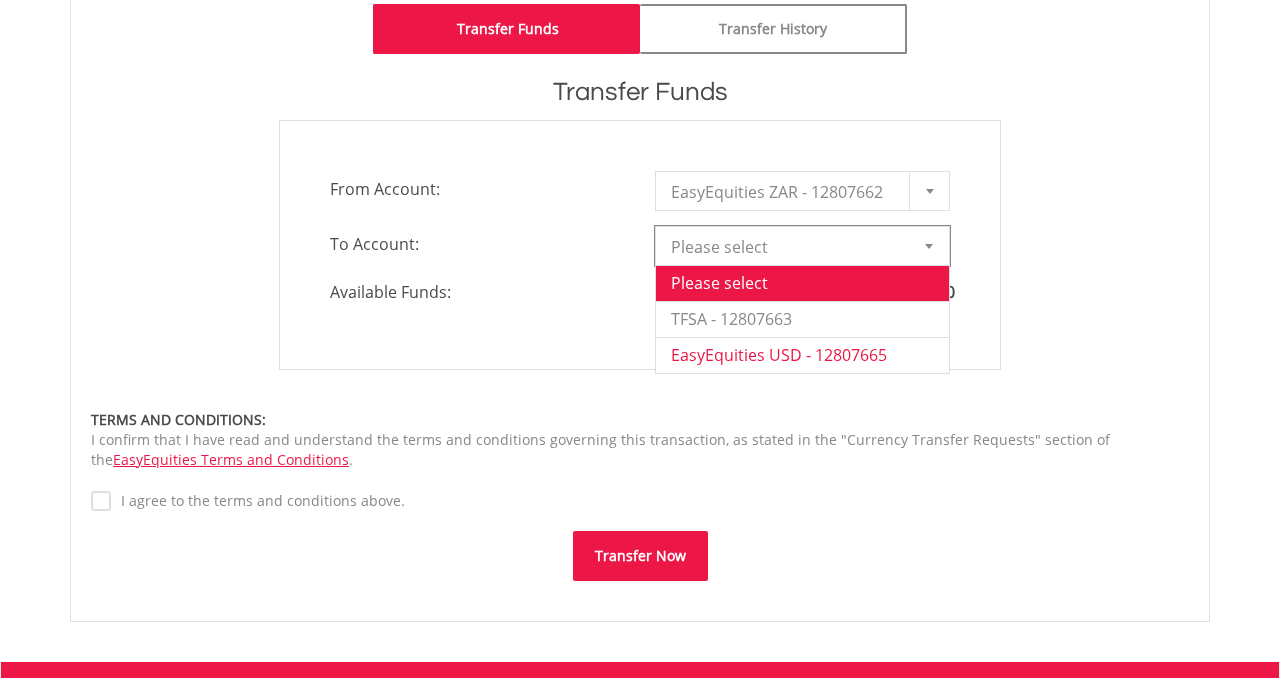 click on "EasyEquities USD - 12807665" at bounding box center (802, 355) 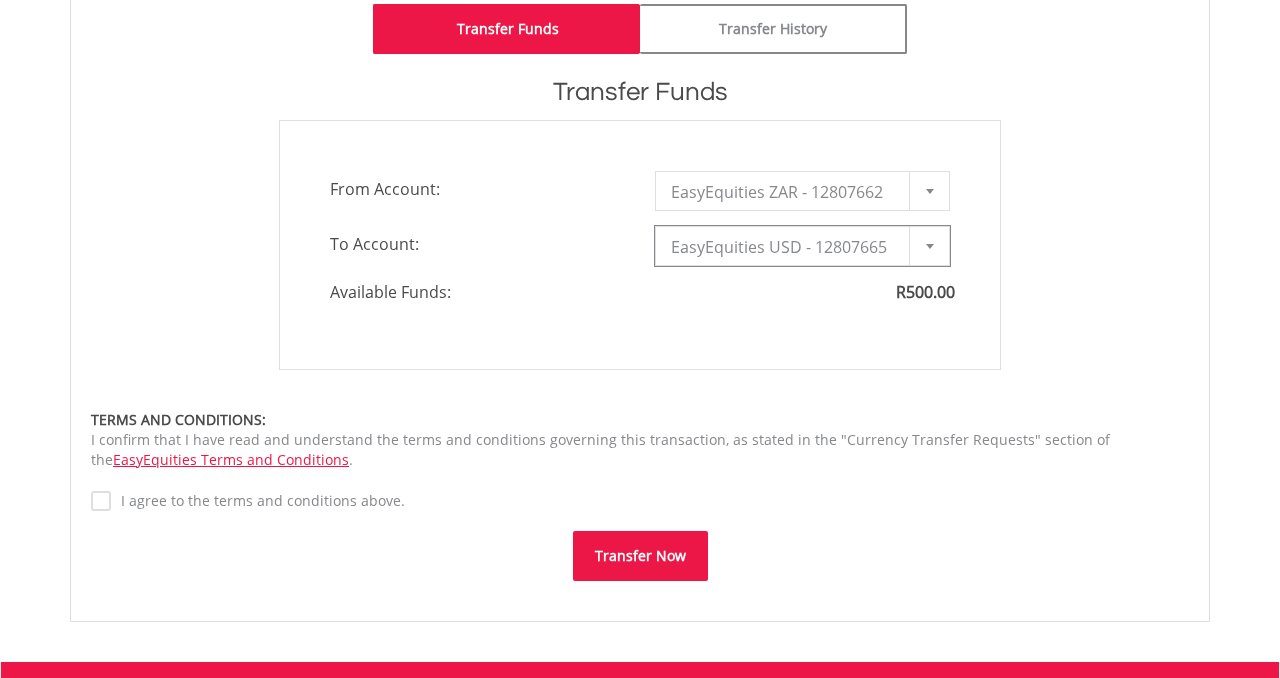 type on "*" 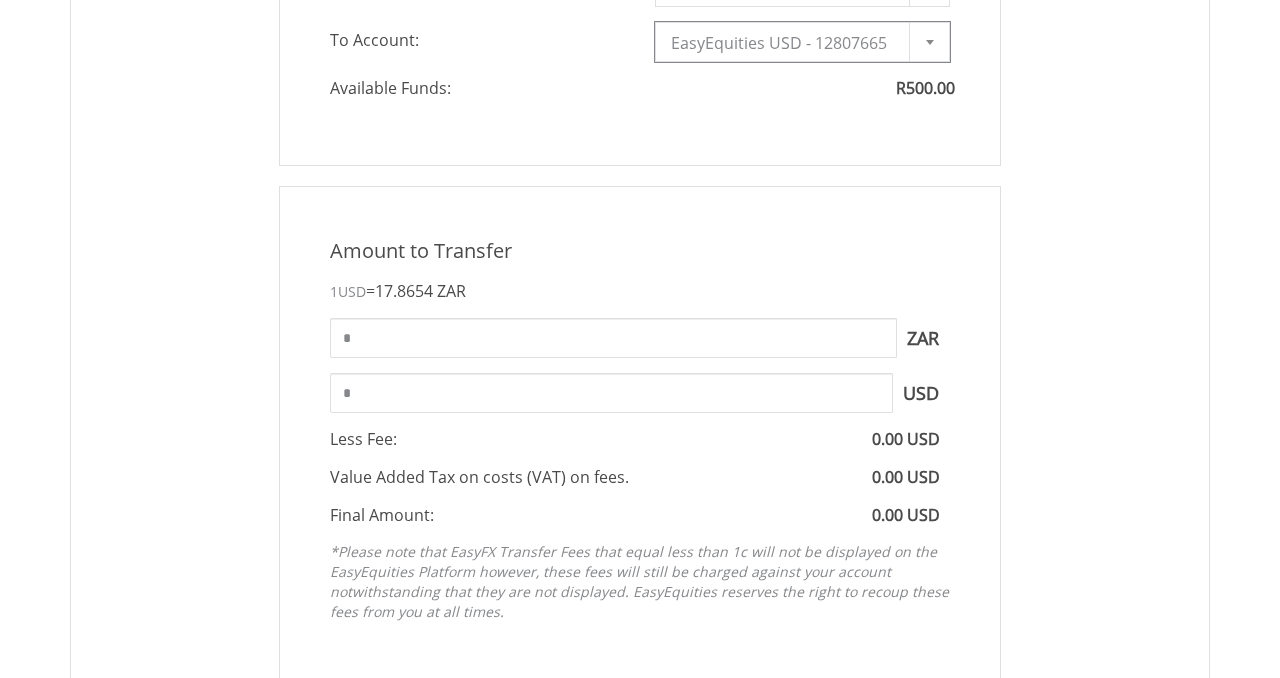 scroll, scrollTop: 668, scrollLeft: 0, axis: vertical 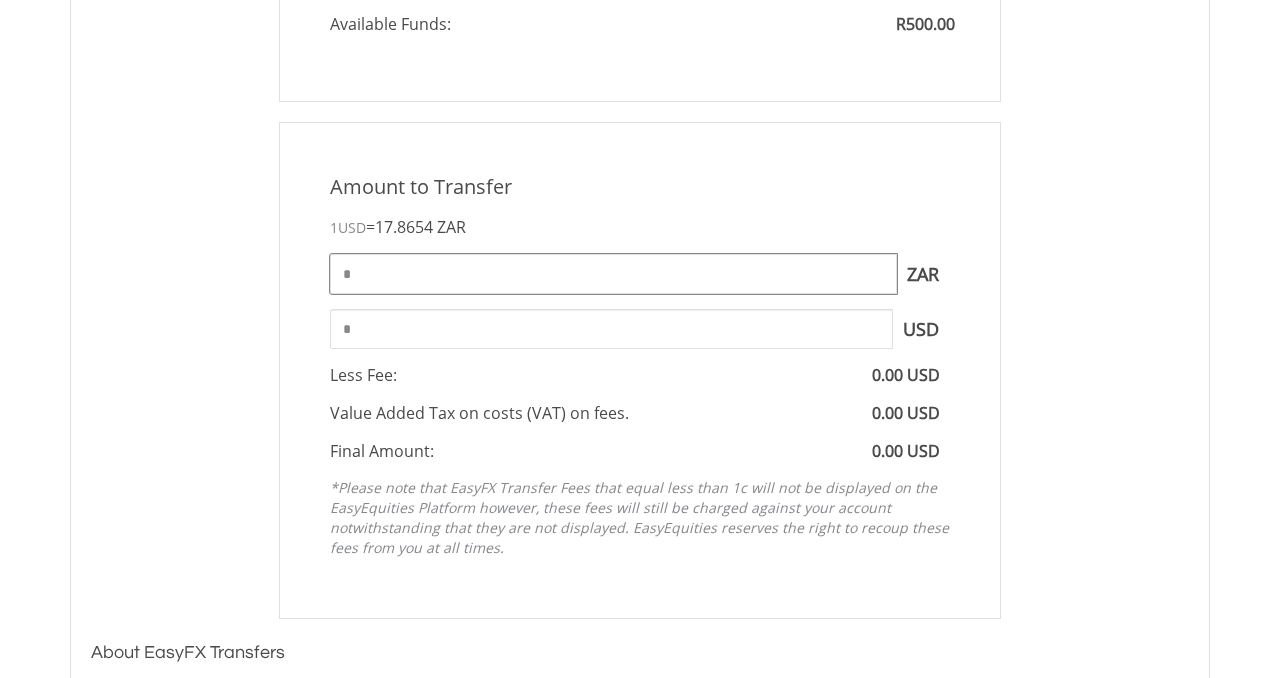 click on "*" at bounding box center (613, 274) 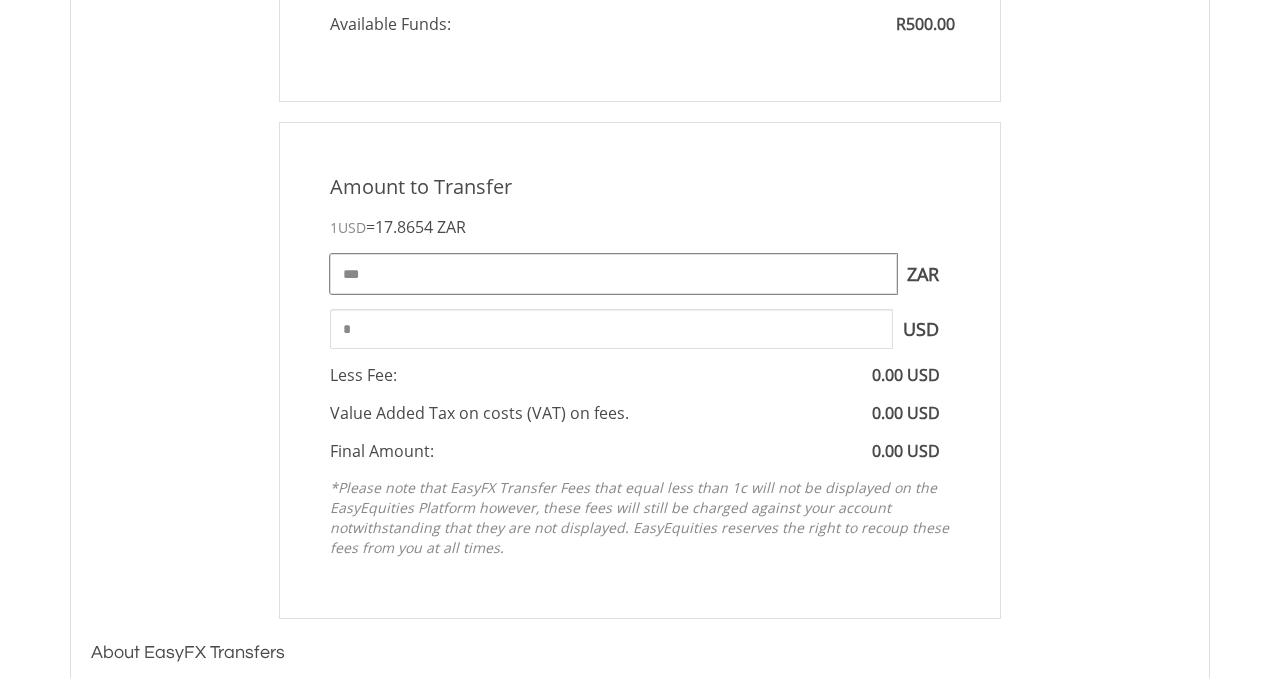 type on "***" 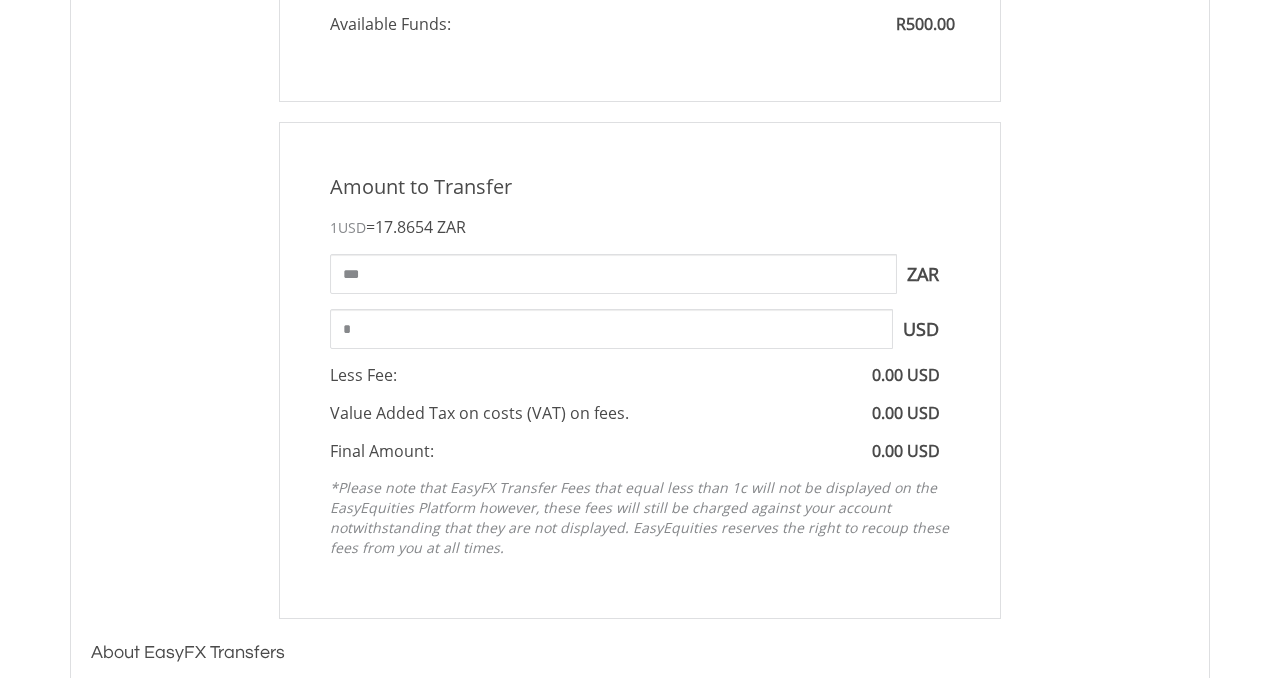 type on "*****" 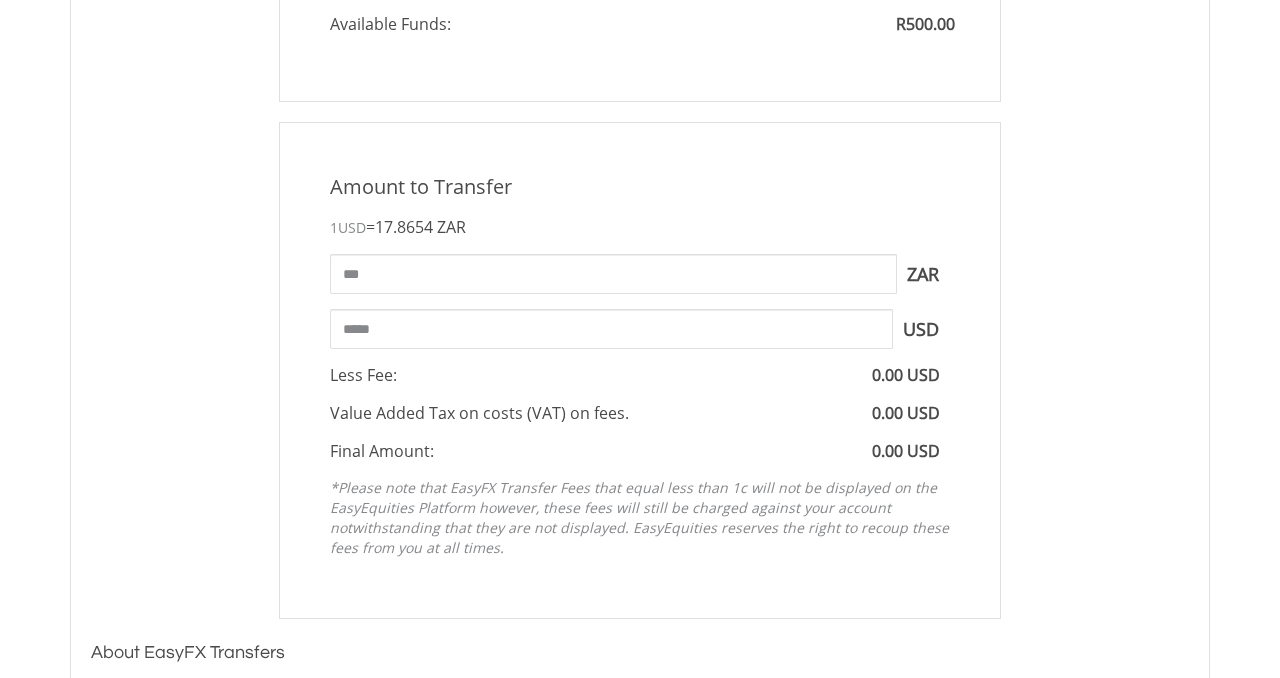 click on "Amount to Transfer
1  USD  =  17.8654   ZAR
***
ZAR
You can transfer funds into your offshore accounts as well as back into your ZAR account
where the inter-account transfer will be done at a fee of 50 basis points (0.5%) of the
transferred amount plus applicable tax. For more info, read our
FAQ article." at bounding box center [640, 370] 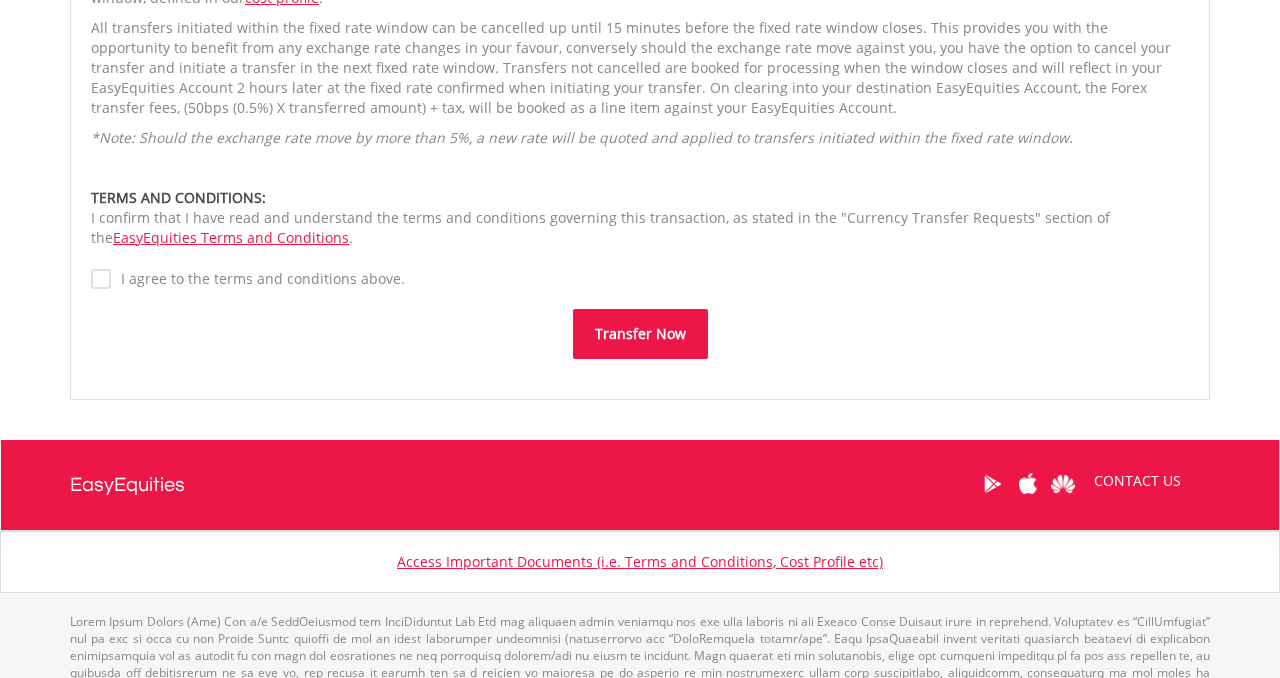 scroll, scrollTop: 1377, scrollLeft: 0, axis: vertical 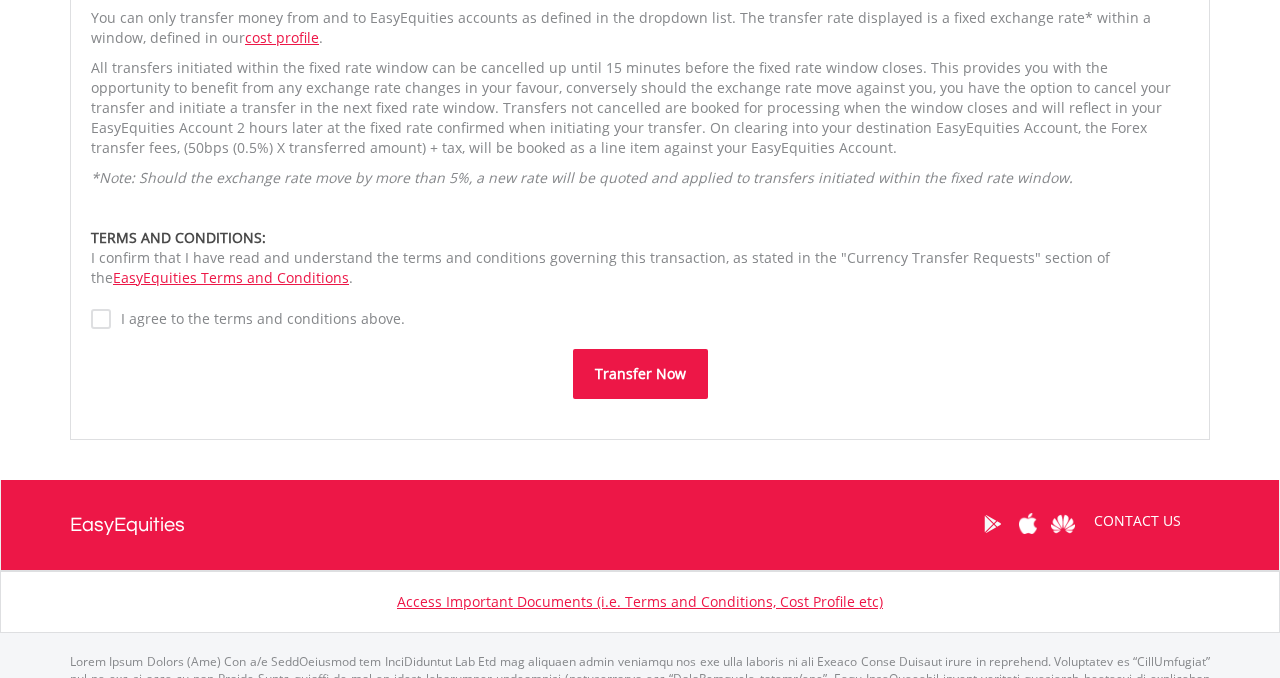 click on "Amount to Transfer
1  USD  =  17.8654   ZAR
***
ZAR
You can transfer funds into your offshore accounts as well as back into your ZAR account
where the inter-account transfer will be done at a fee of 50 basis points (0.5%) of the
transferred amount plus applicable tax. For more info, read our
FAQ article.
USD" at bounding box center (640, -94) 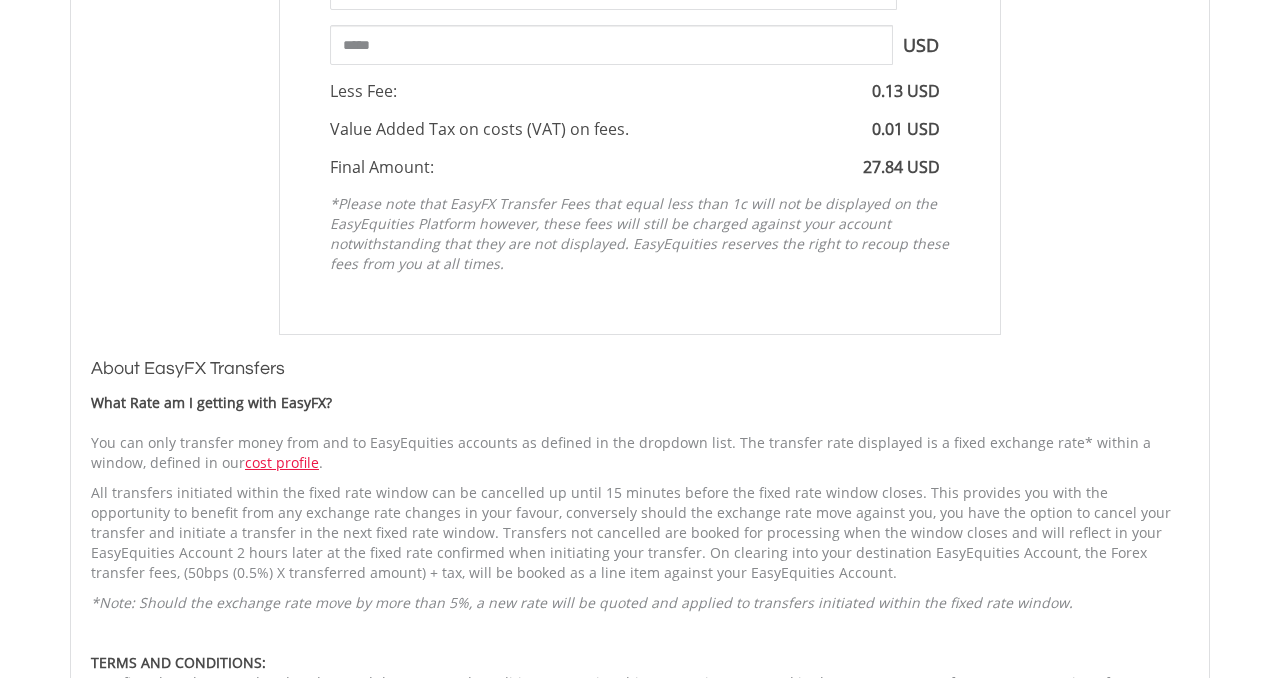 scroll, scrollTop: 914, scrollLeft: 0, axis: vertical 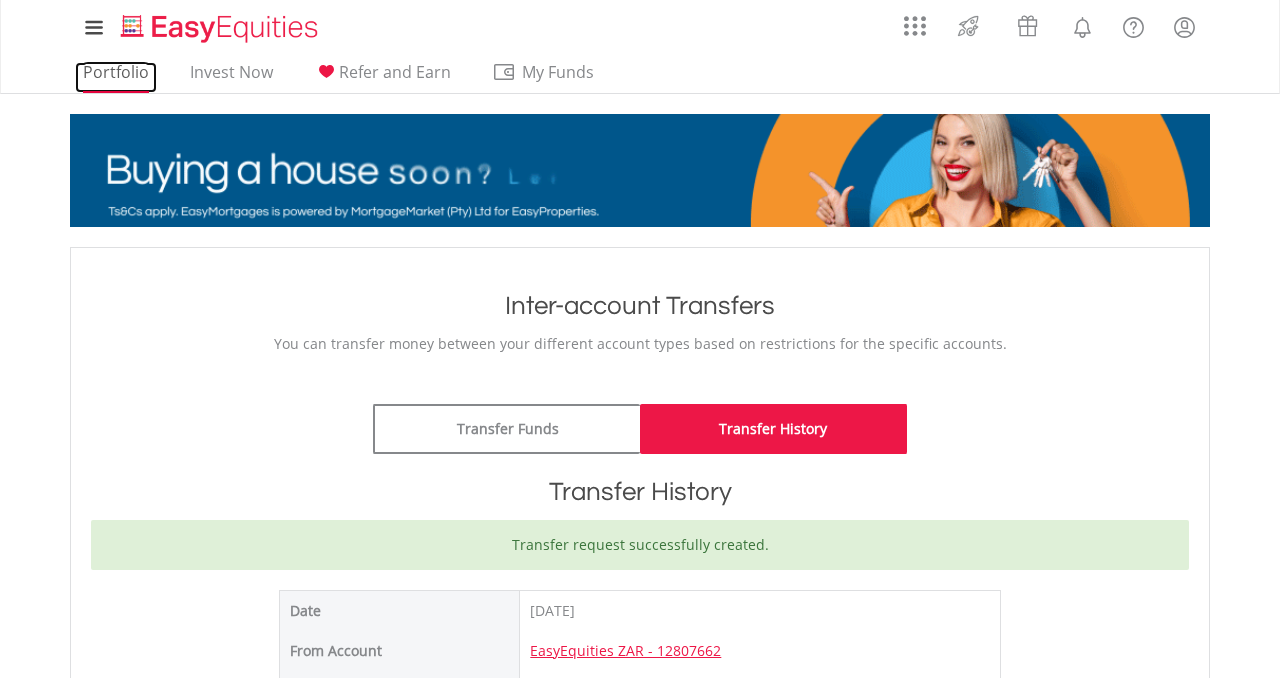 click on "Portfolio" at bounding box center [116, 77] 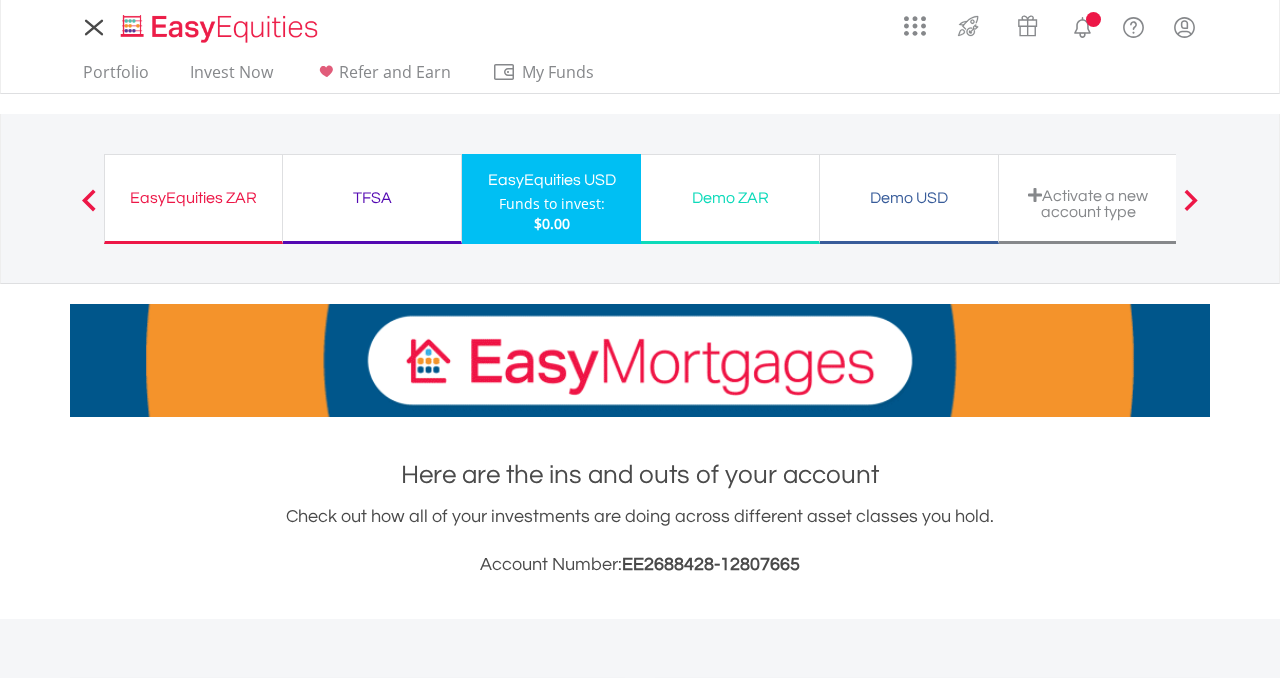 scroll, scrollTop: 0, scrollLeft: 0, axis: both 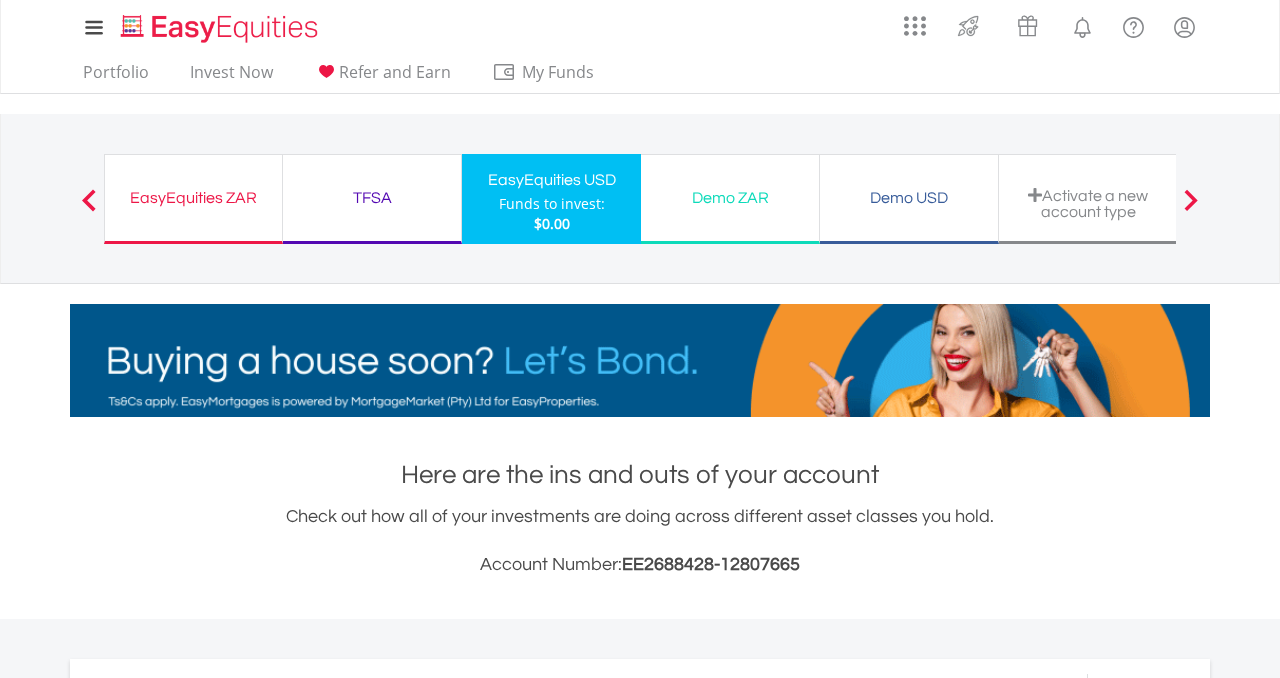 click at bounding box center (89, 200) 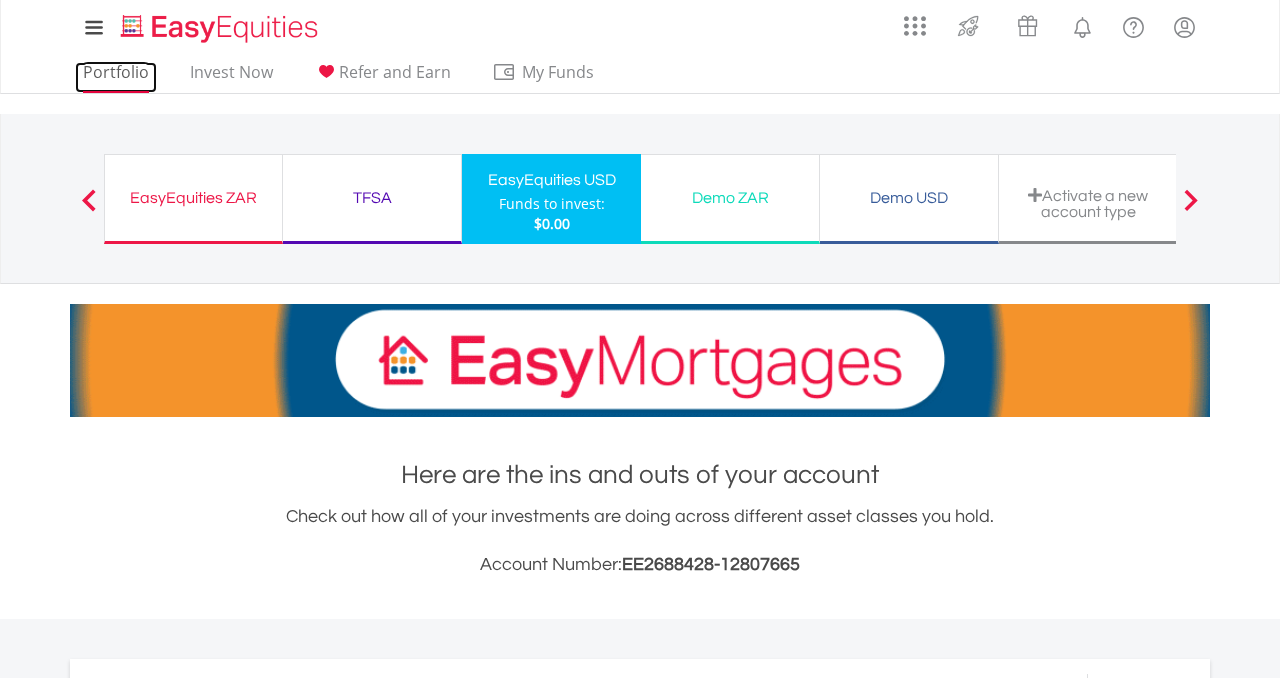 click on "Portfolio" at bounding box center (116, 77) 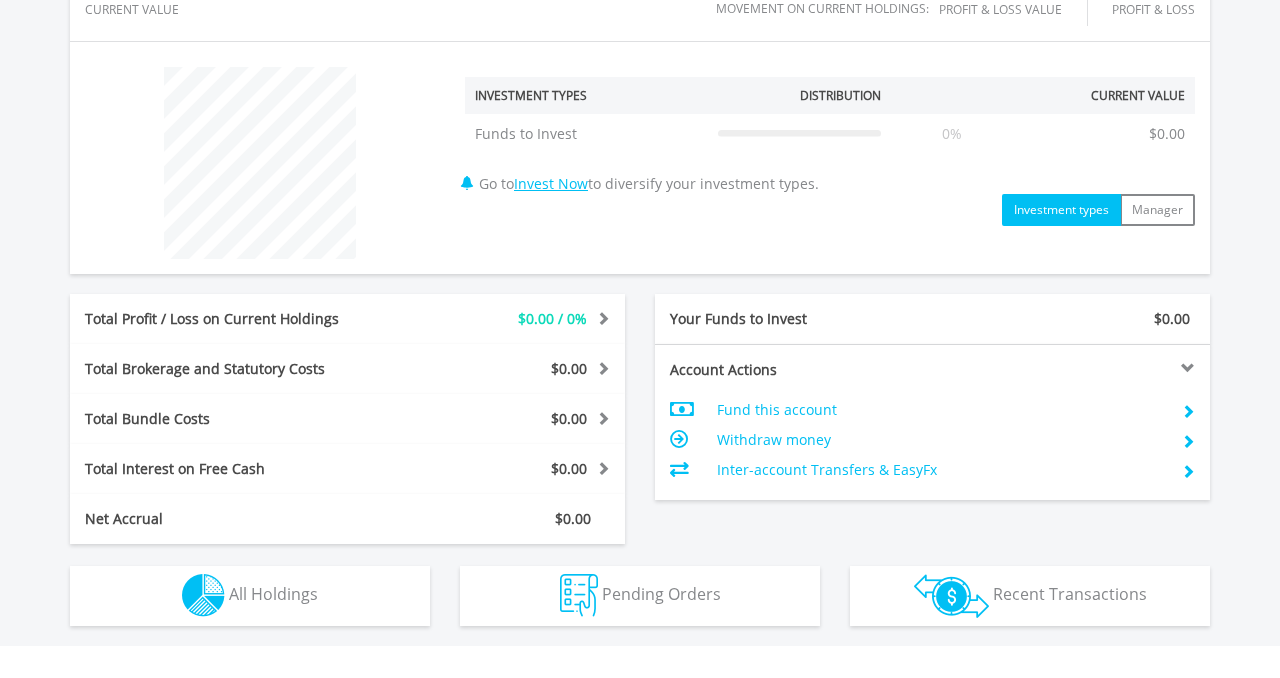 scroll, scrollTop: 1006, scrollLeft: 0, axis: vertical 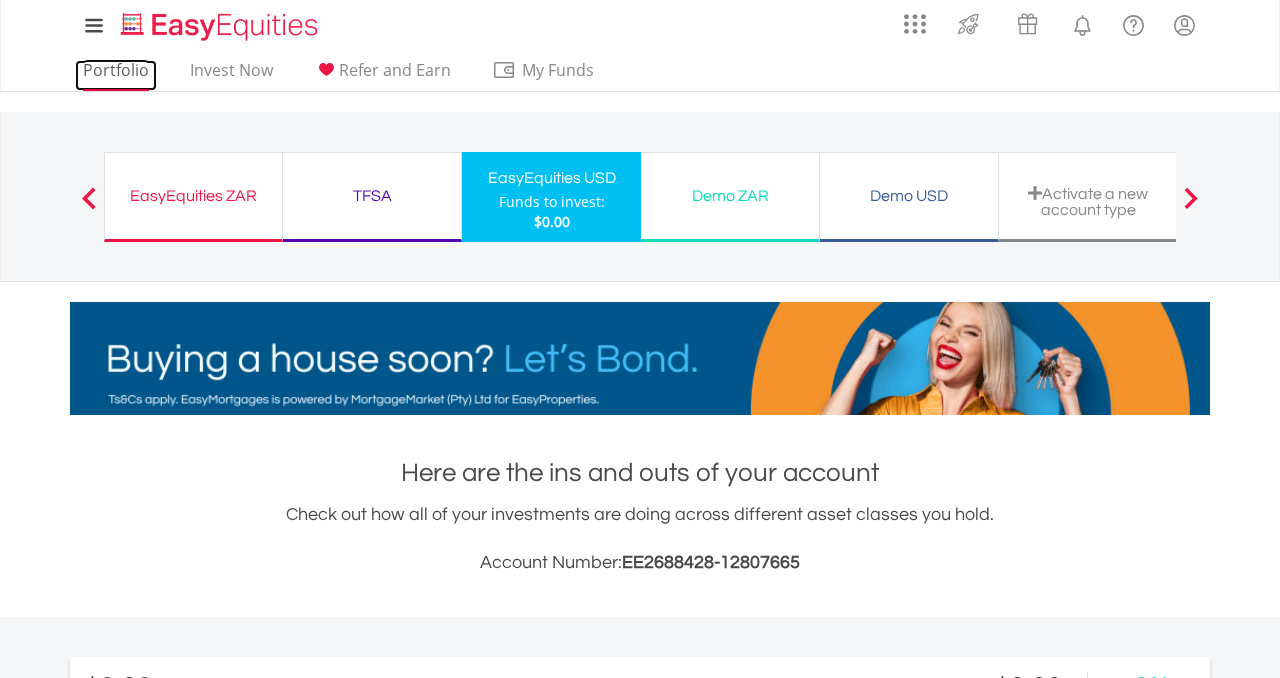 click on "Portfolio" at bounding box center (116, 75) 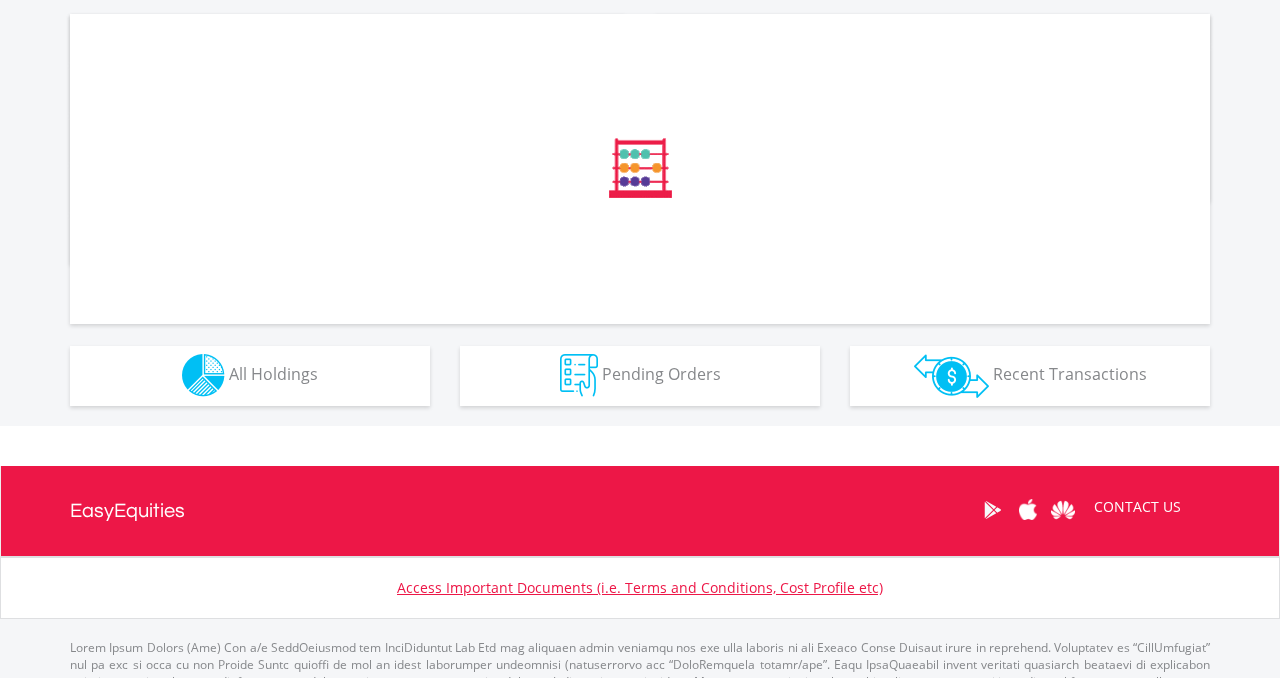 scroll, scrollTop: 1006, scrollLeft: 0, axis: vertical 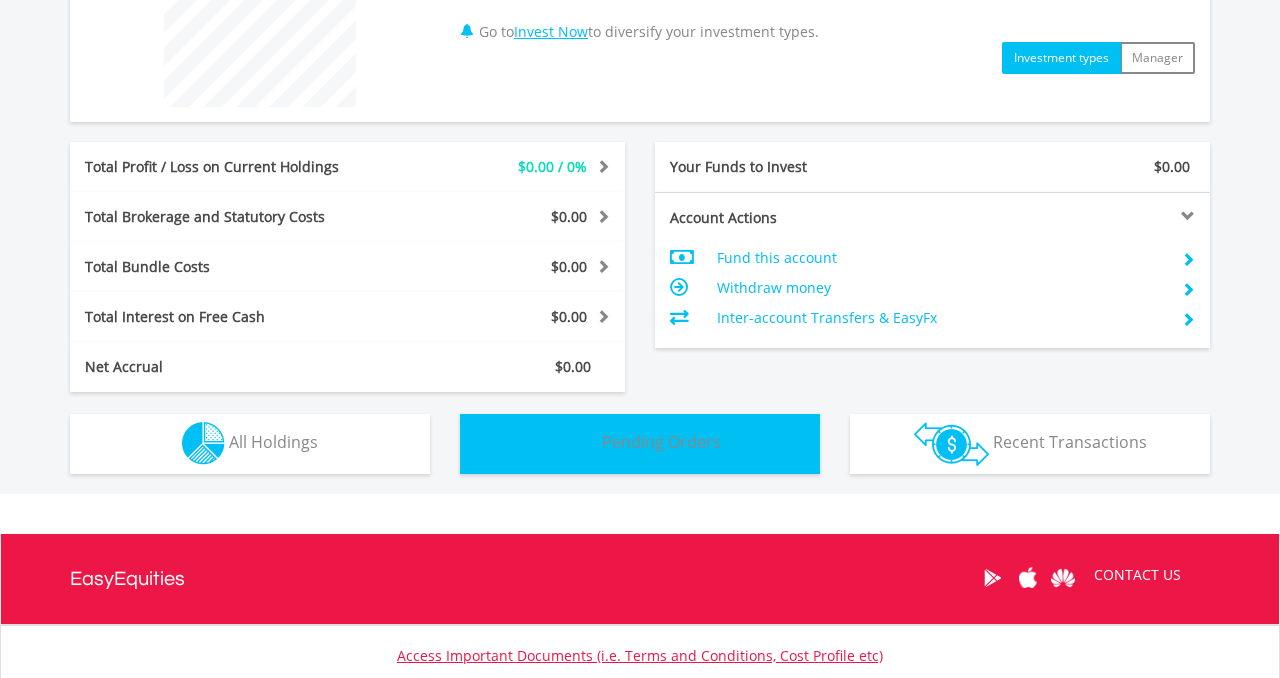 click on "Pending Orders
Pending Orders" at bounding box center [640, 444] 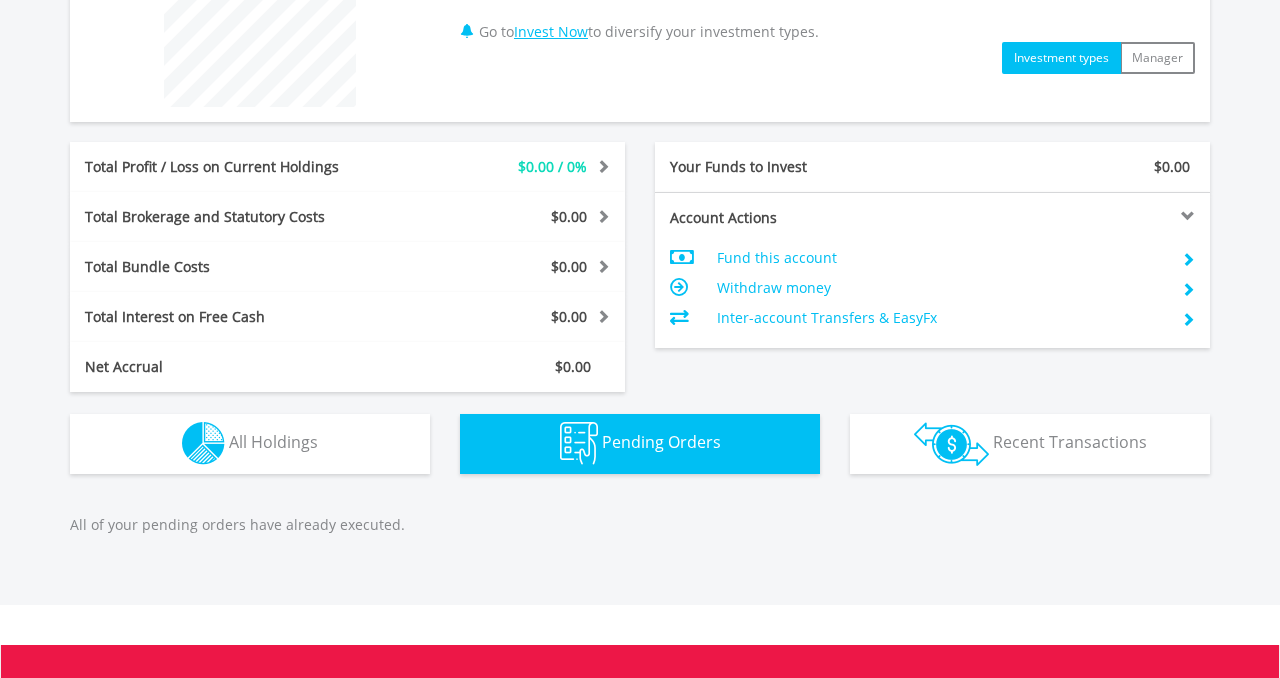 scroll, scrollTop: 1117, scrollLeft: 0, axis: vertical 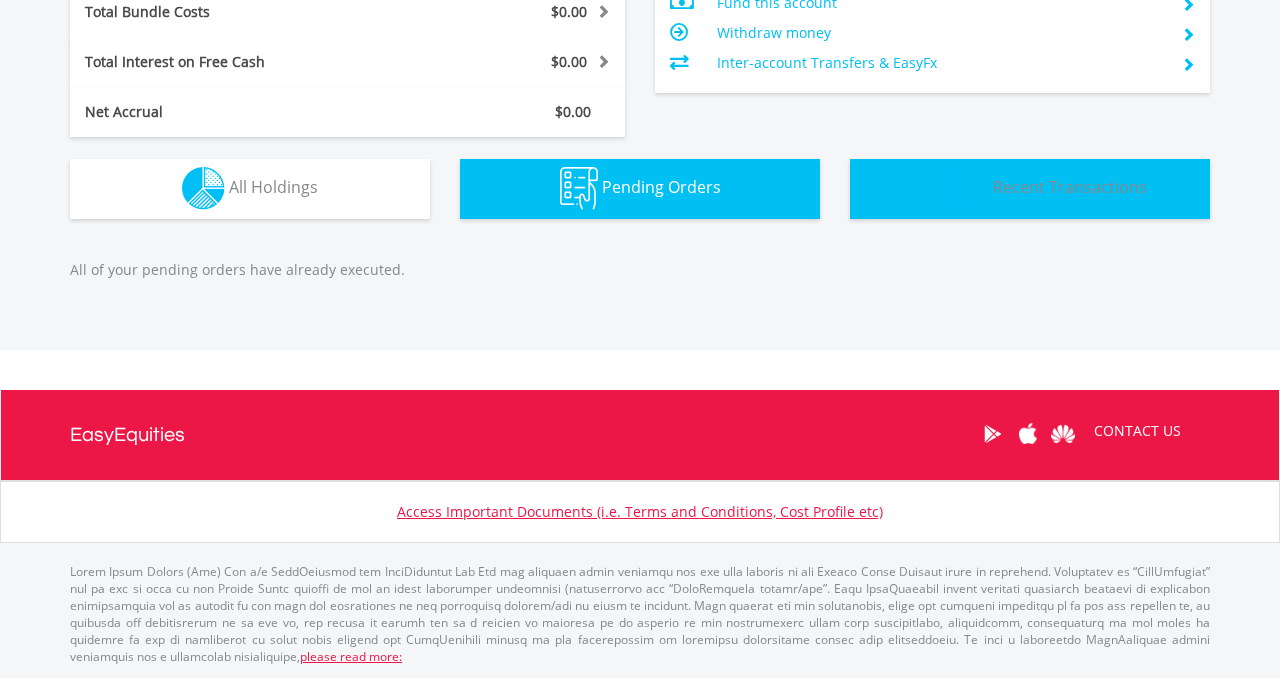click at bounding box center (951, 189) 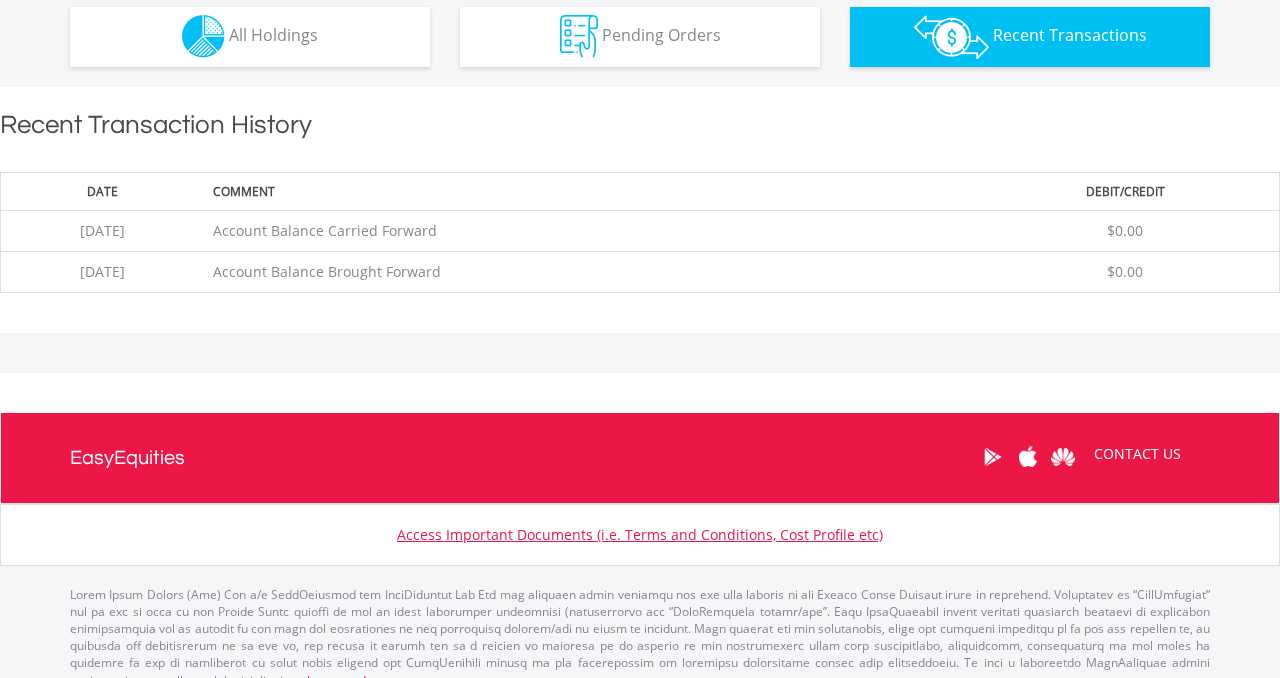 scroll, scrollTop: 1292, scrollLeft: 0, axis: vertical 